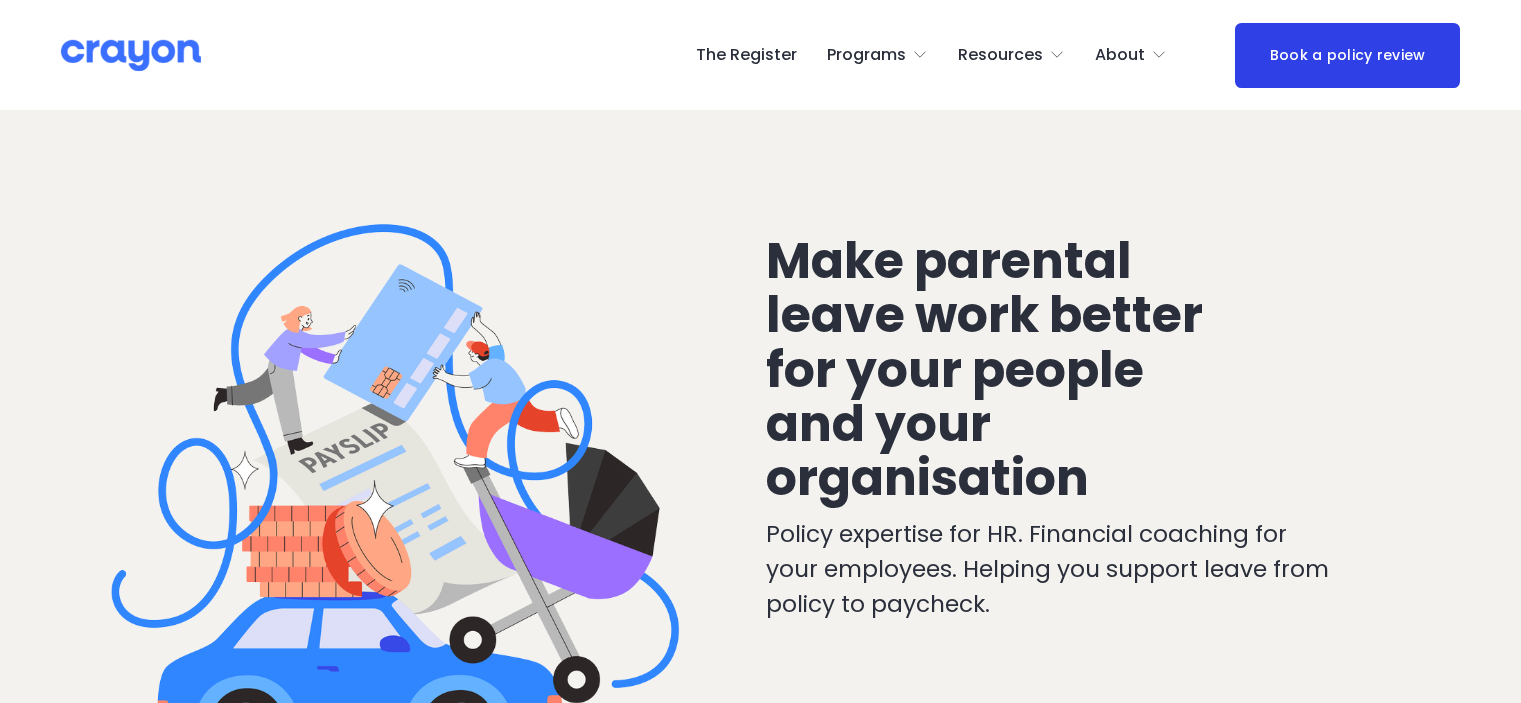 scroll, scrollTop: 0, scrollLeft: 0, axis: both 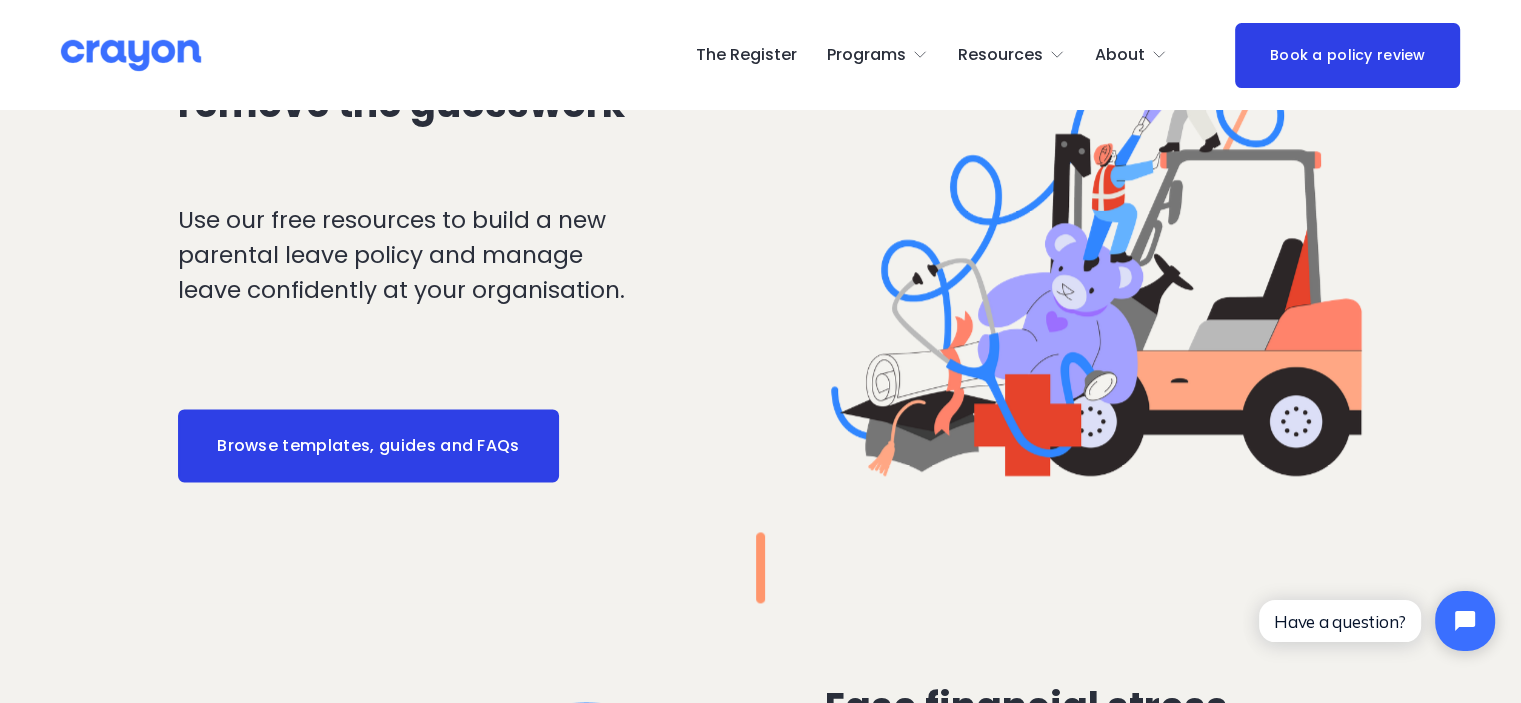 click on "Browse templates, guides and FAQs" at bounding box center (368, 446) 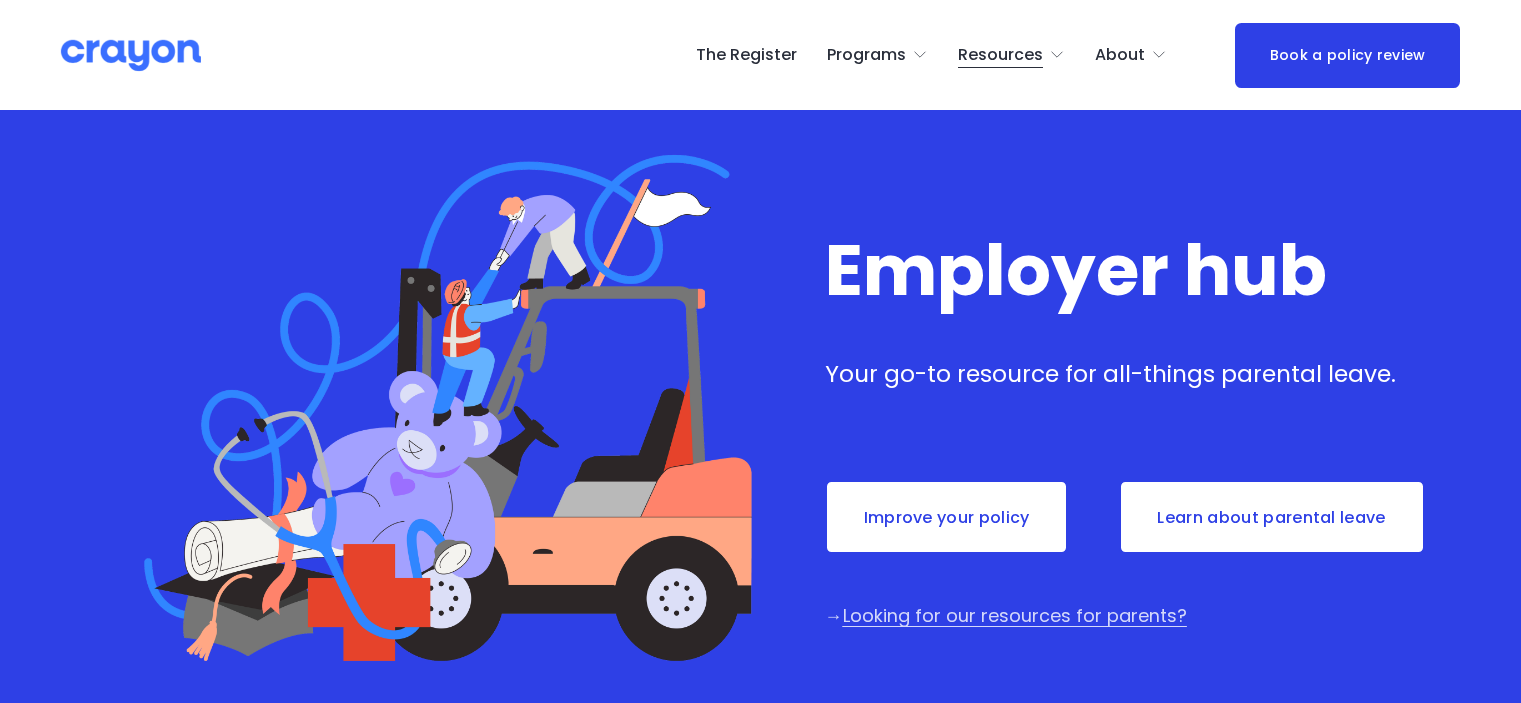 scroll, scrollTop: 0, scrollLeft: 0, axis: both 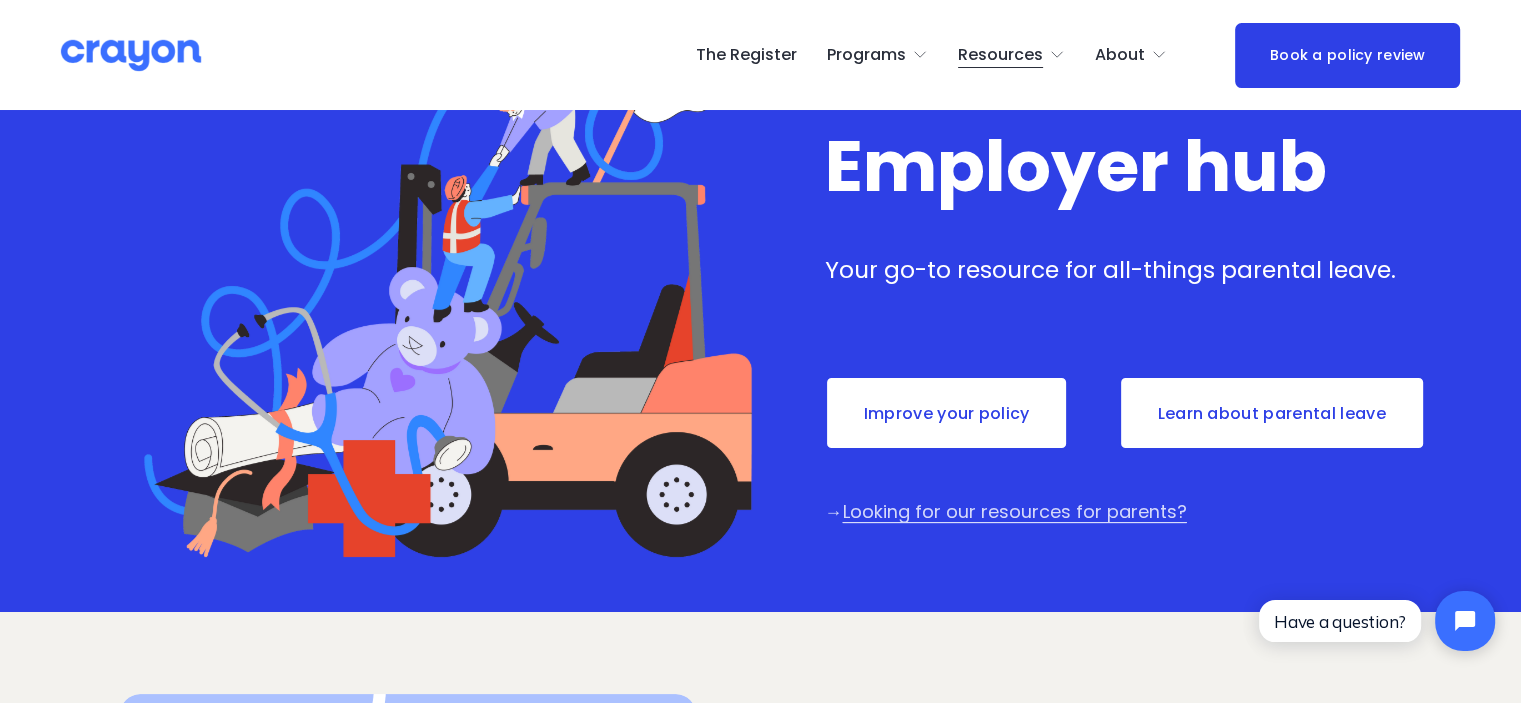 click on "Improve your policy" at bounding box center (947, 413) 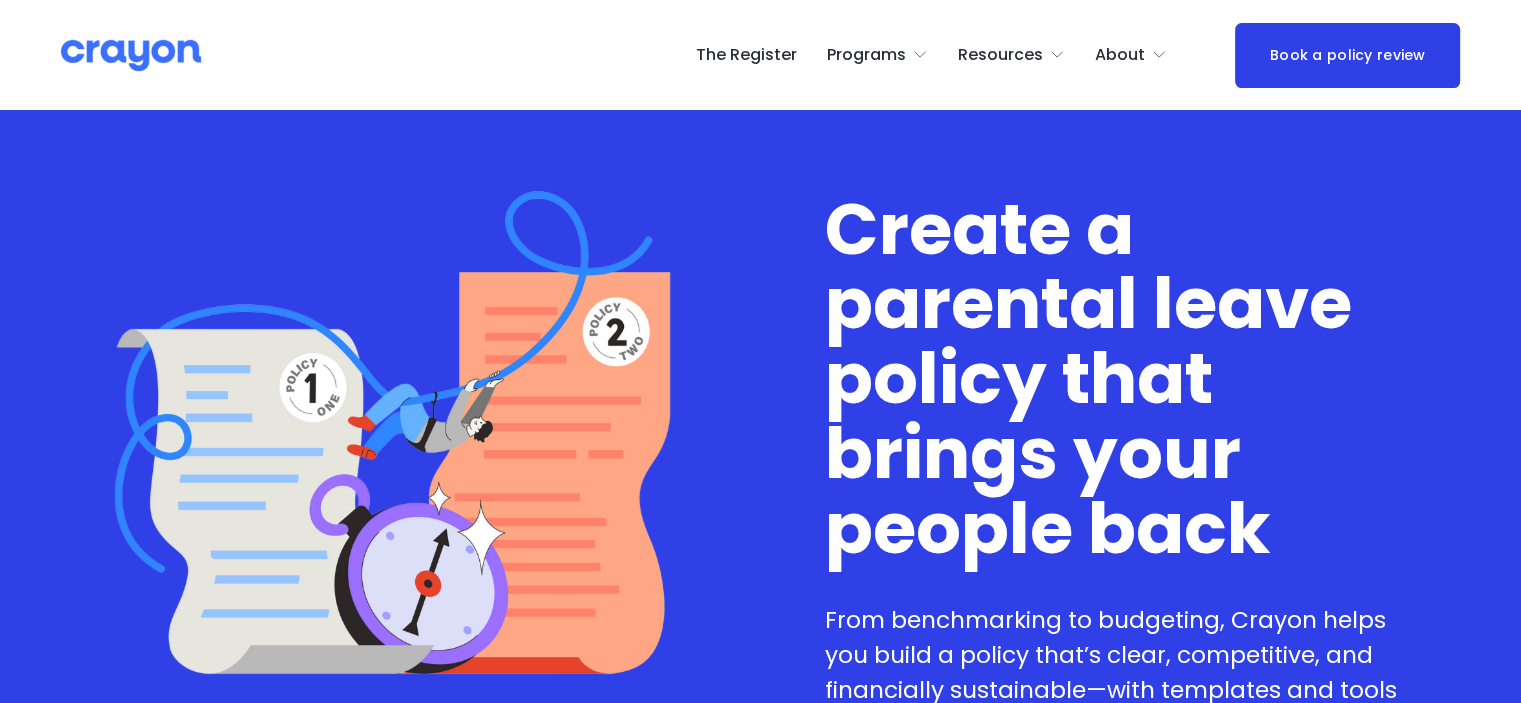 scroll, scrollTop: 147, scrollLeft: 0, axis: vertical 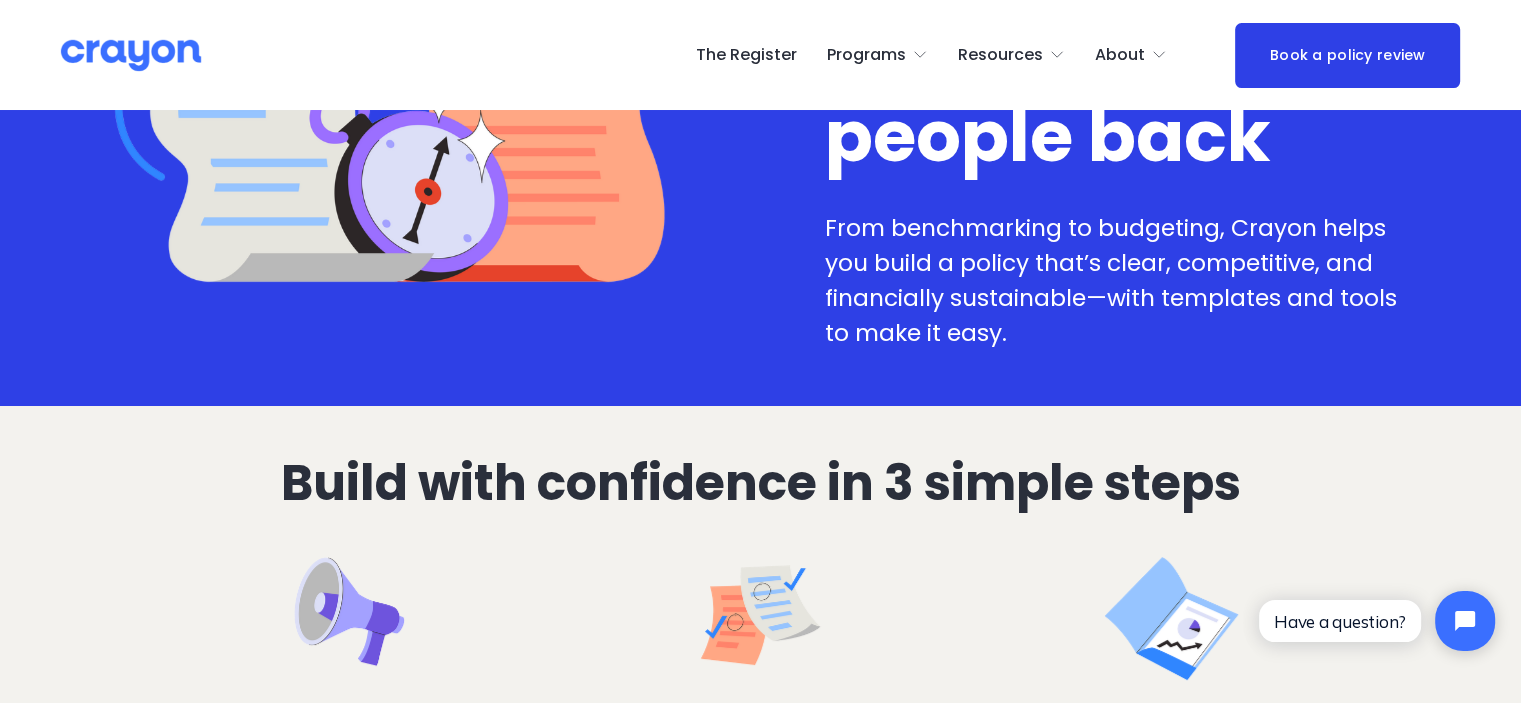 click on "Build with confidence in 3 simple steps
Step 1
Get feedback Understand what your team values in a parental leave policy" at bounding box center (760, 759) 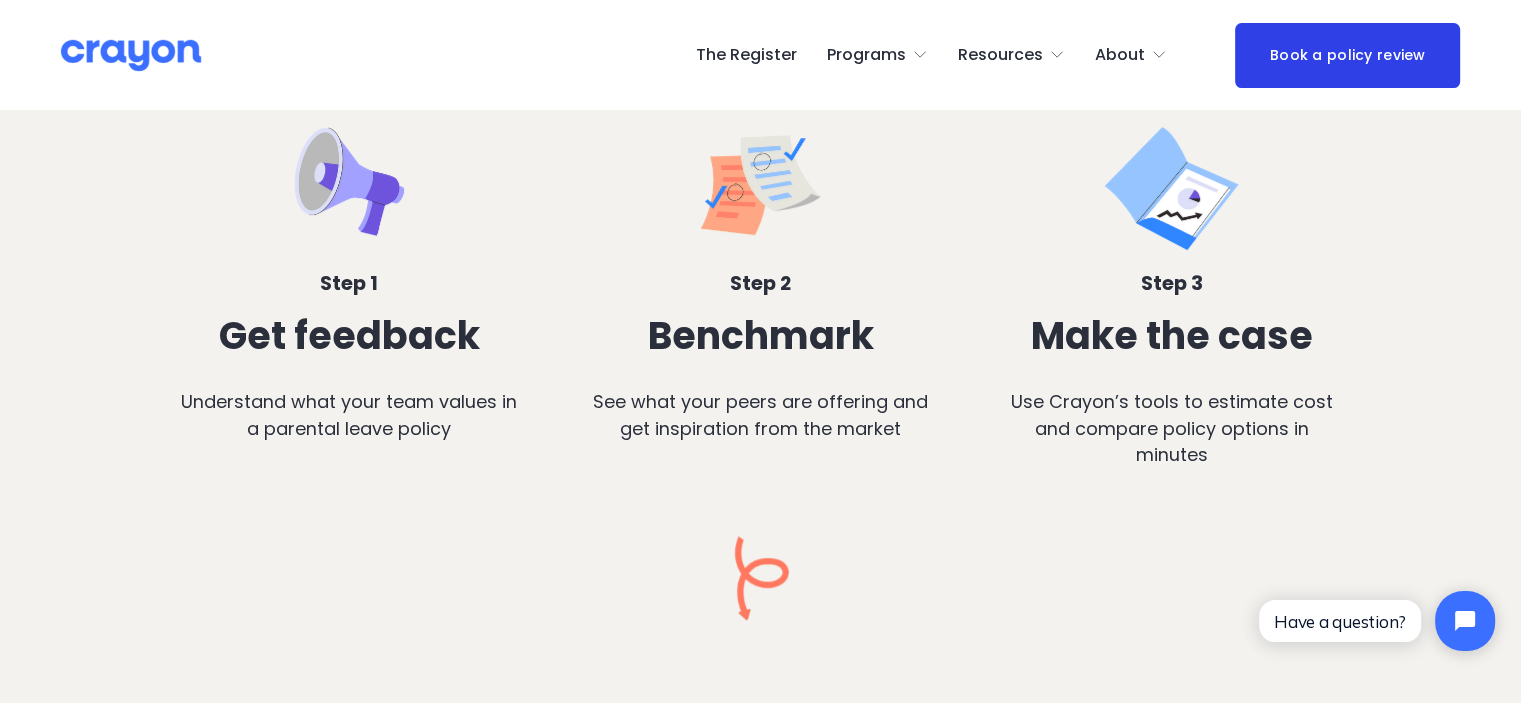 scroll, scrollTop: 820, scrollLeft: 0, axis: vertical 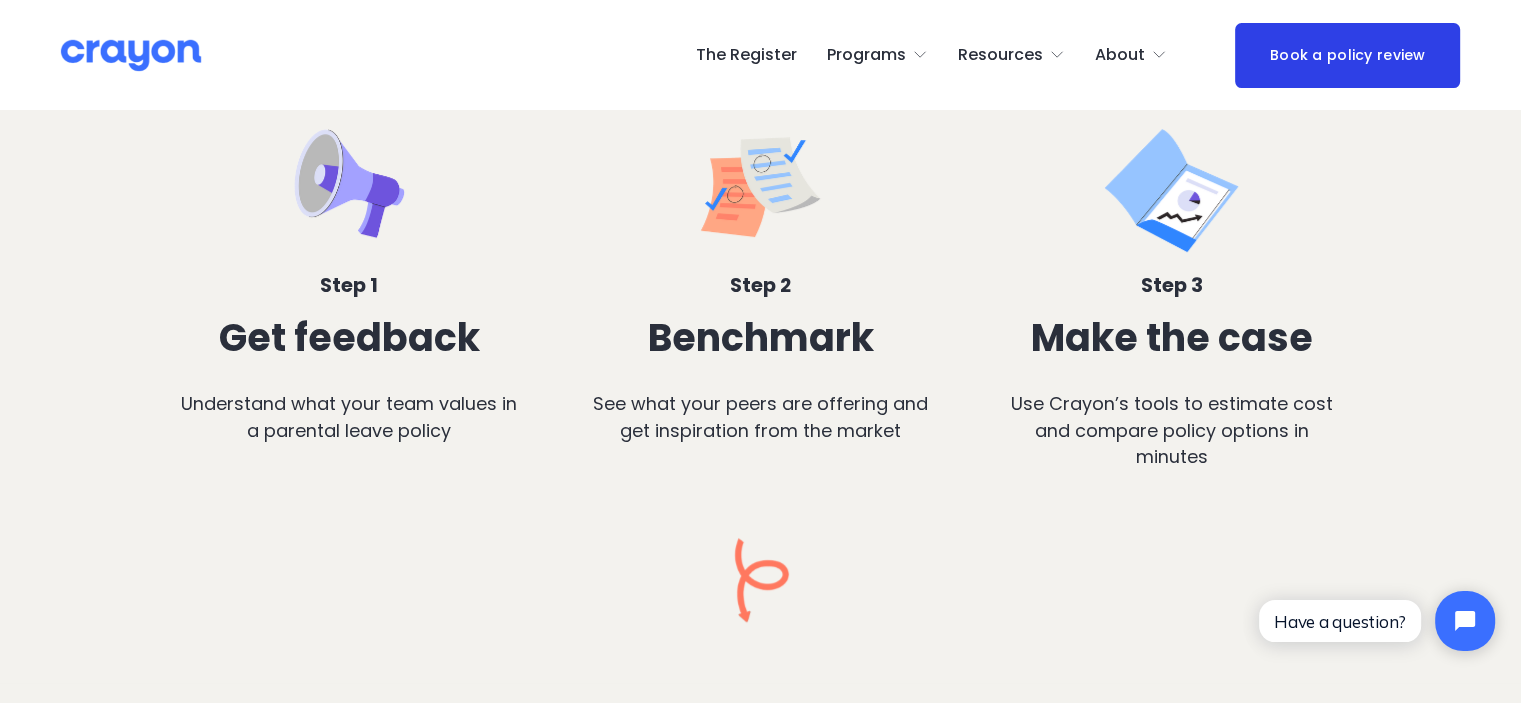 click on "Step 1" at bounding box center [349, 285] 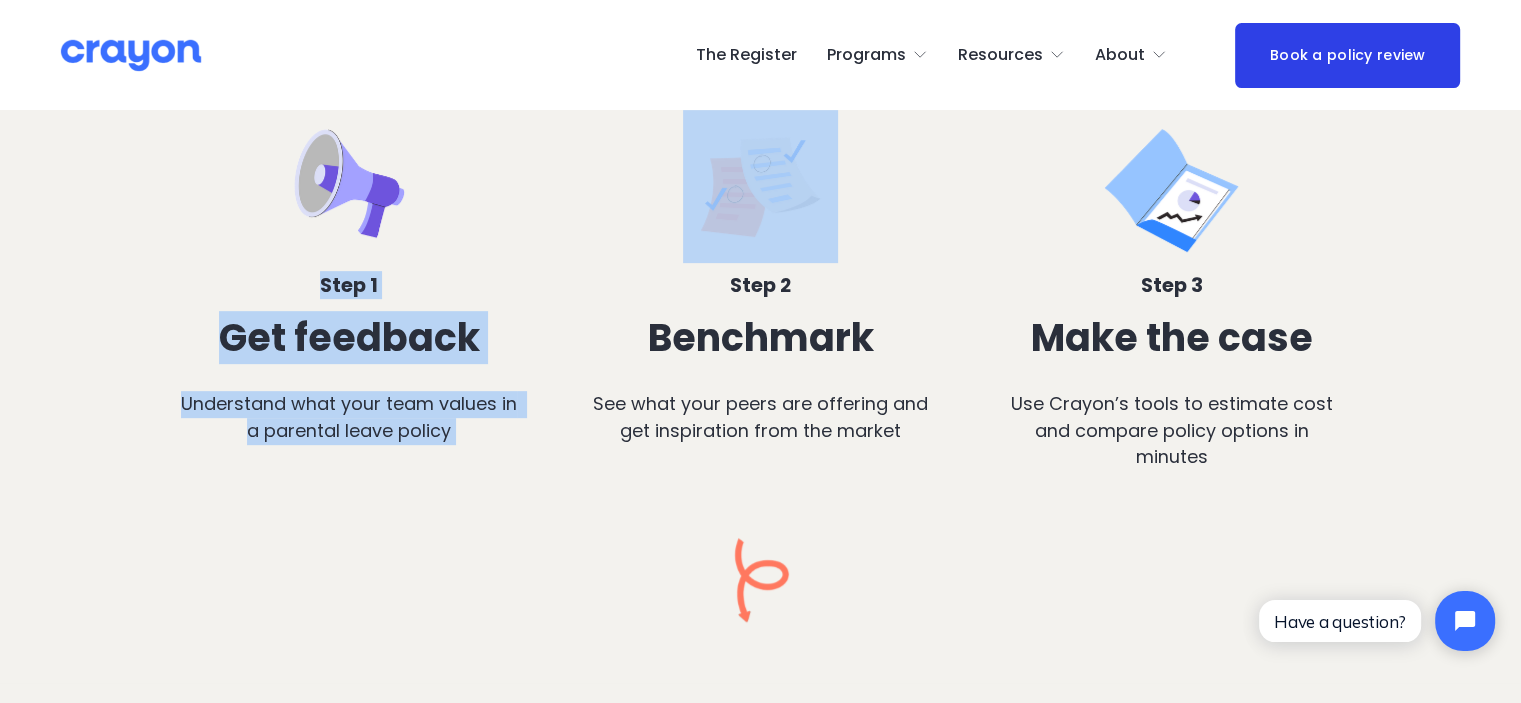 drag, startPoint x: 362, startPoint y: 184, endPoint x: 706, endPoint y: 306, distance: 364.99316 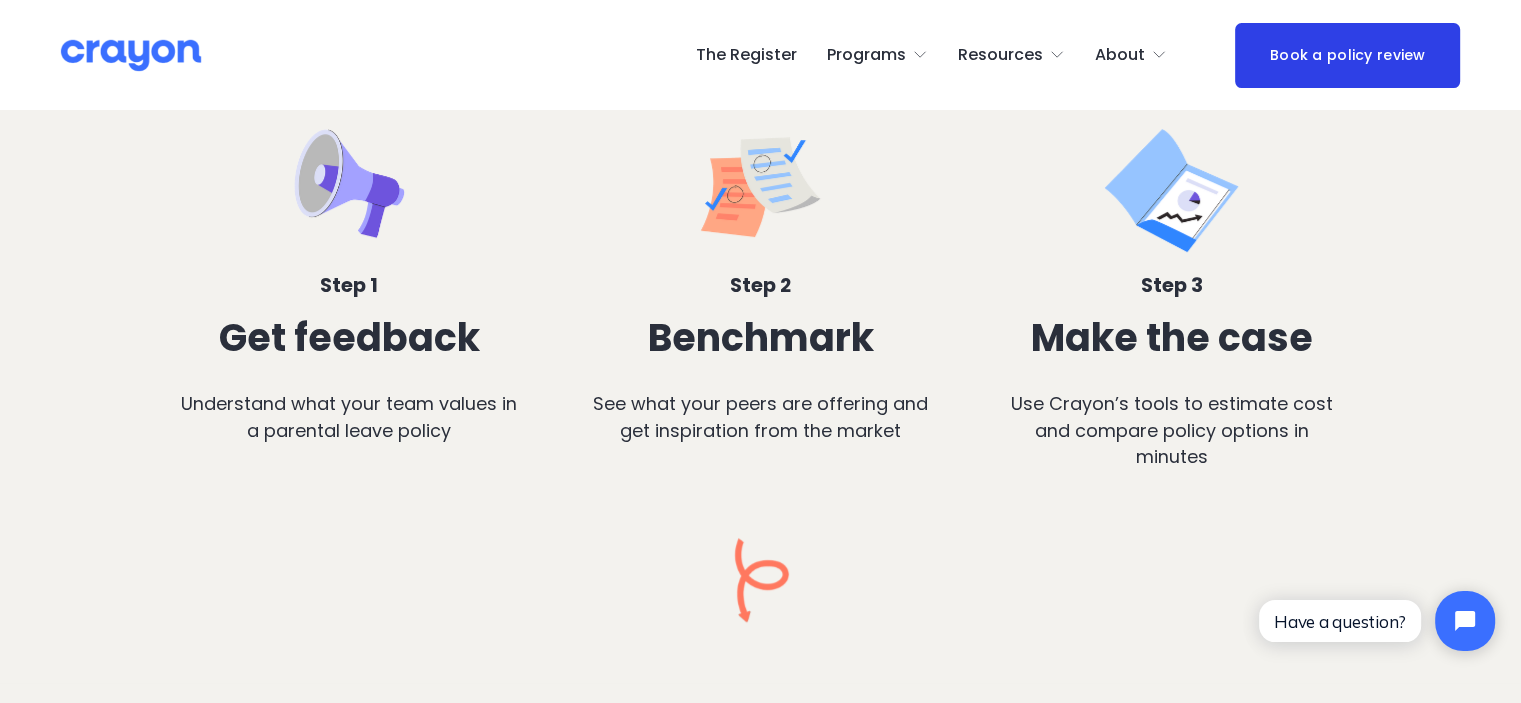click on "Benchmark" at bounding box center (761, 337) 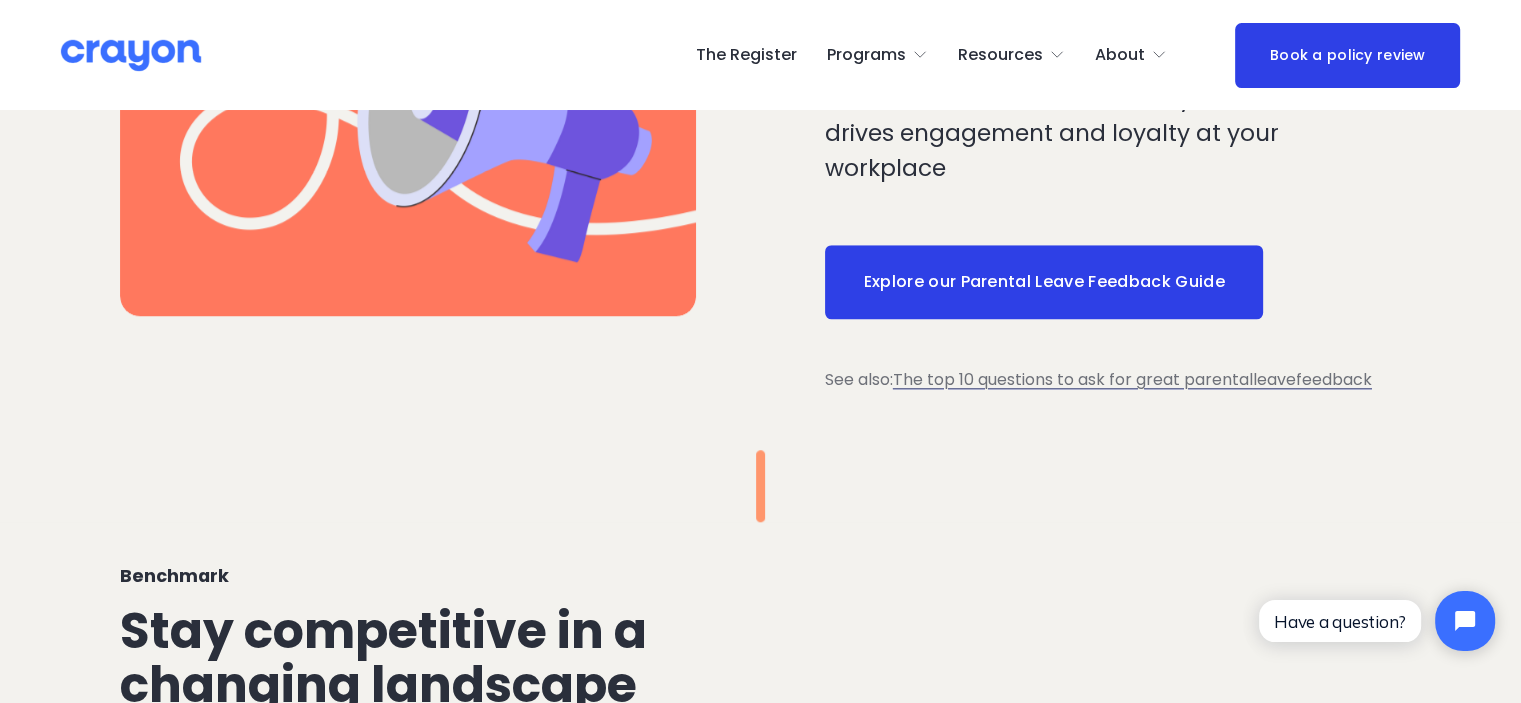 scroll, scrollTop: 1628, scrollLeft: 0, axis: vertical 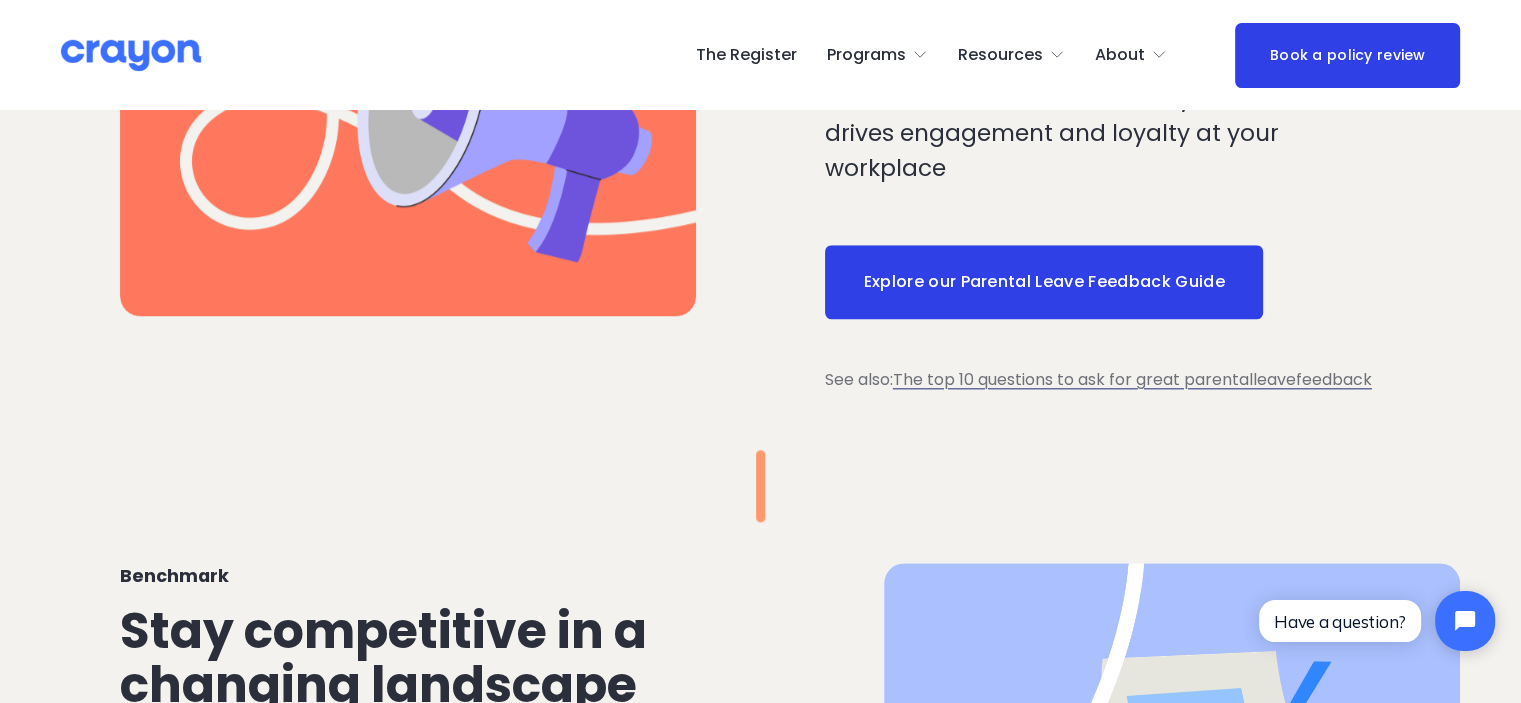 click on "The top 10 questions to ask for great parental" at bounding box center [1073, 379] 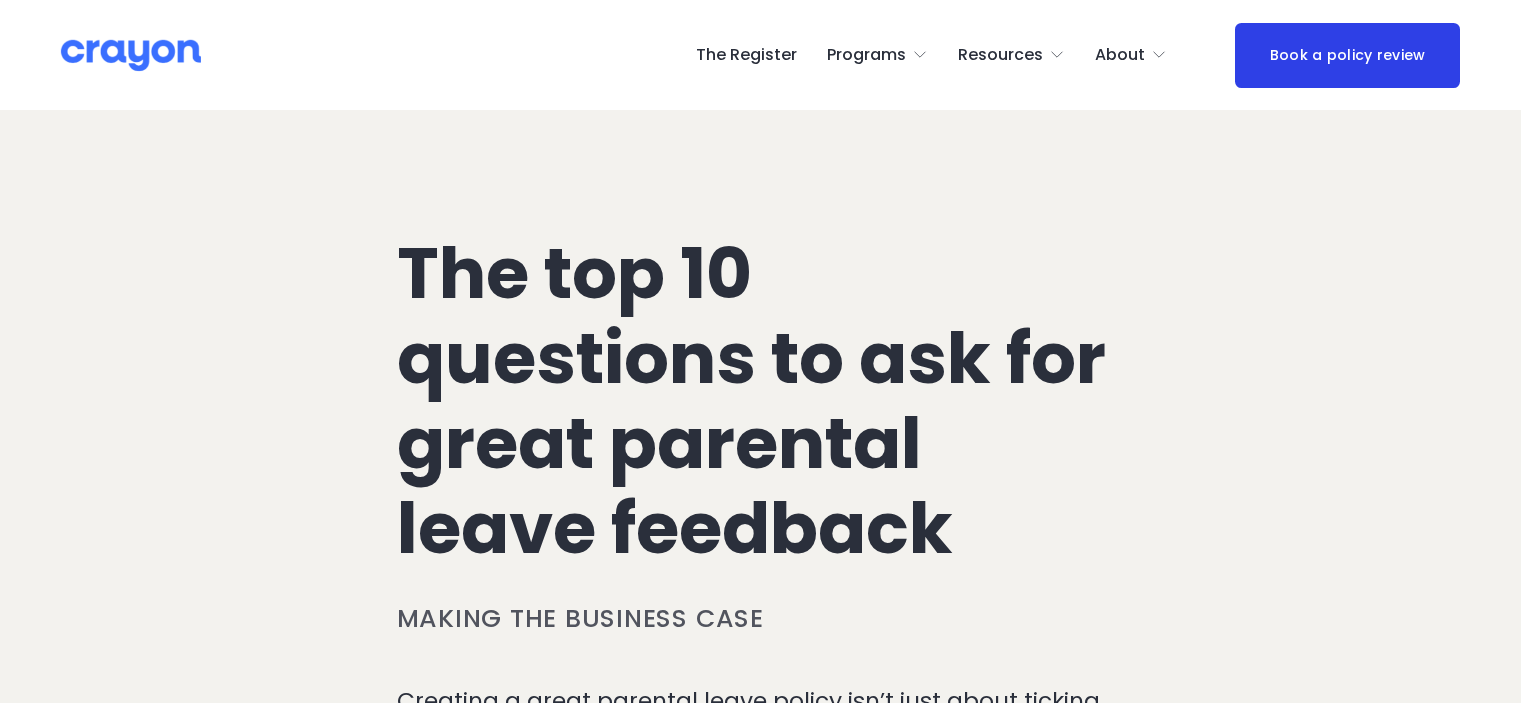 scroll, scrollTop: 0, scrollLeft: 0, axis: both 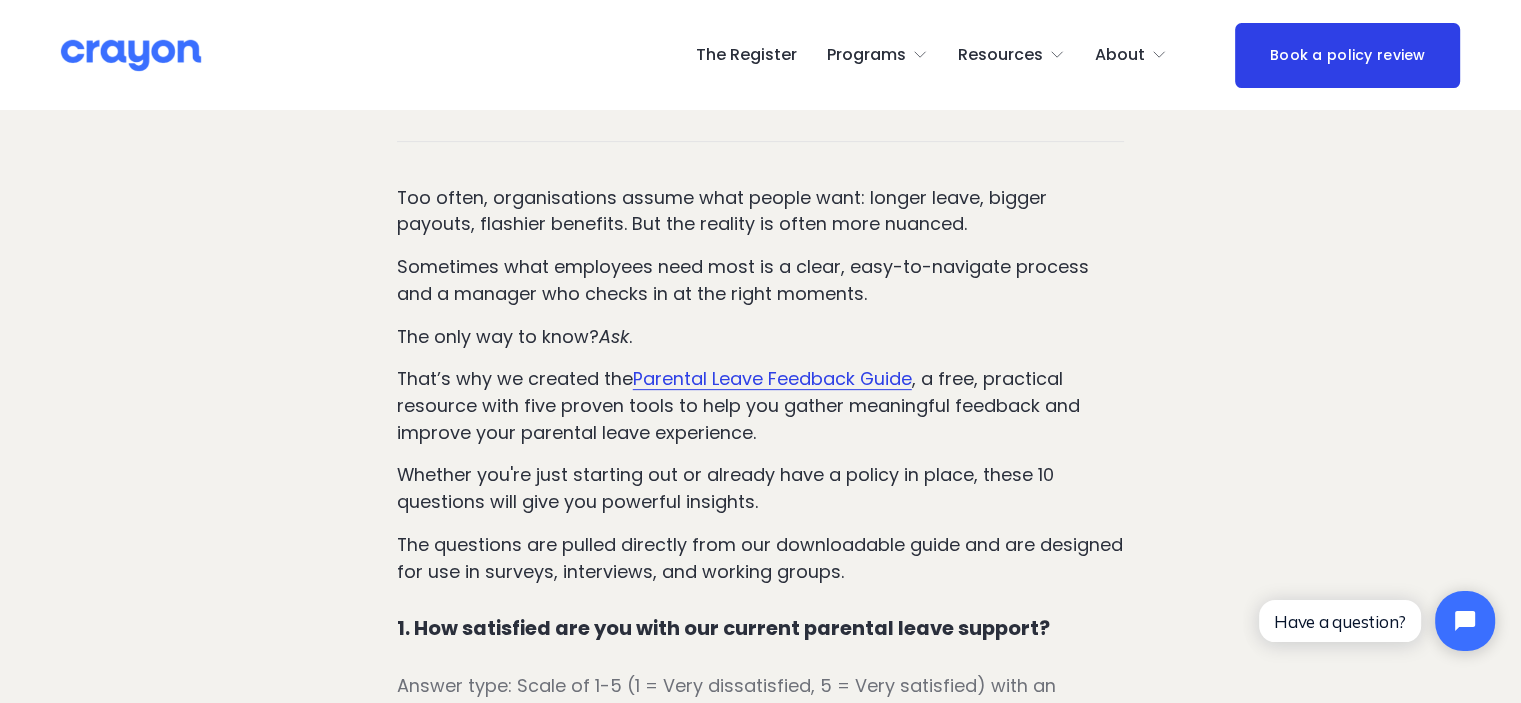 click on "Parental Leave Feedback Guide" at bounding box center (772, 378) 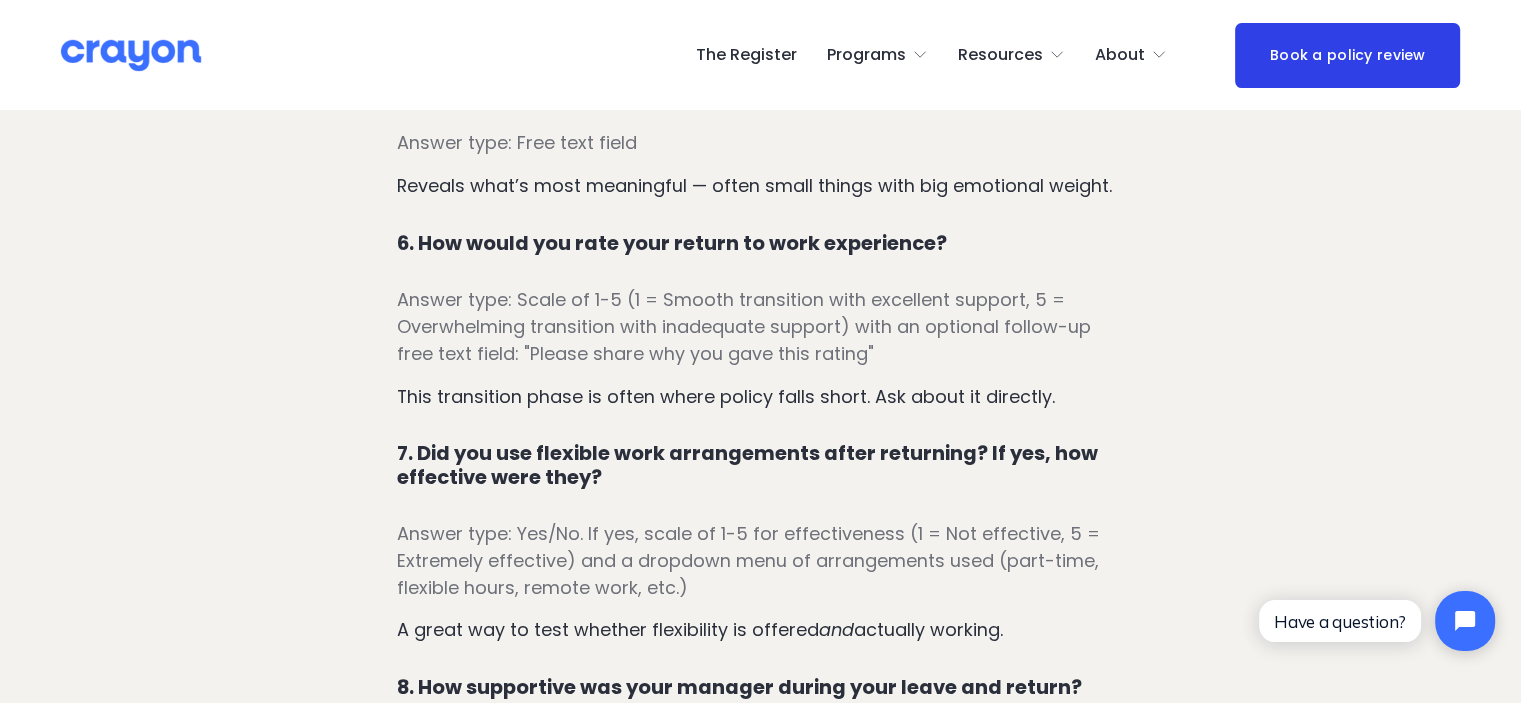 scroll, scrollTop: 1995, scrollLeft: 0, axis: vertical 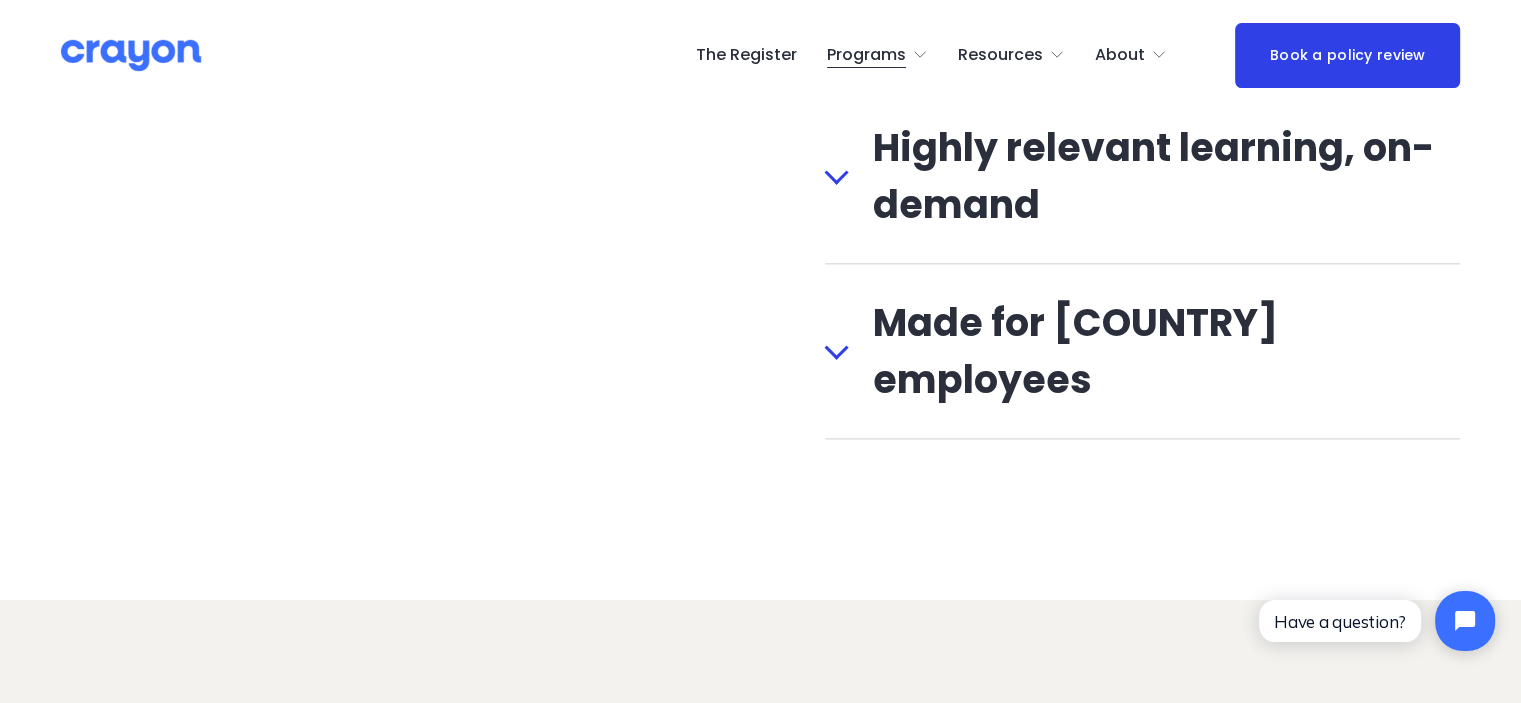 click on "Highly relevant learning, on-demand" at bounding box center [1154, 176] 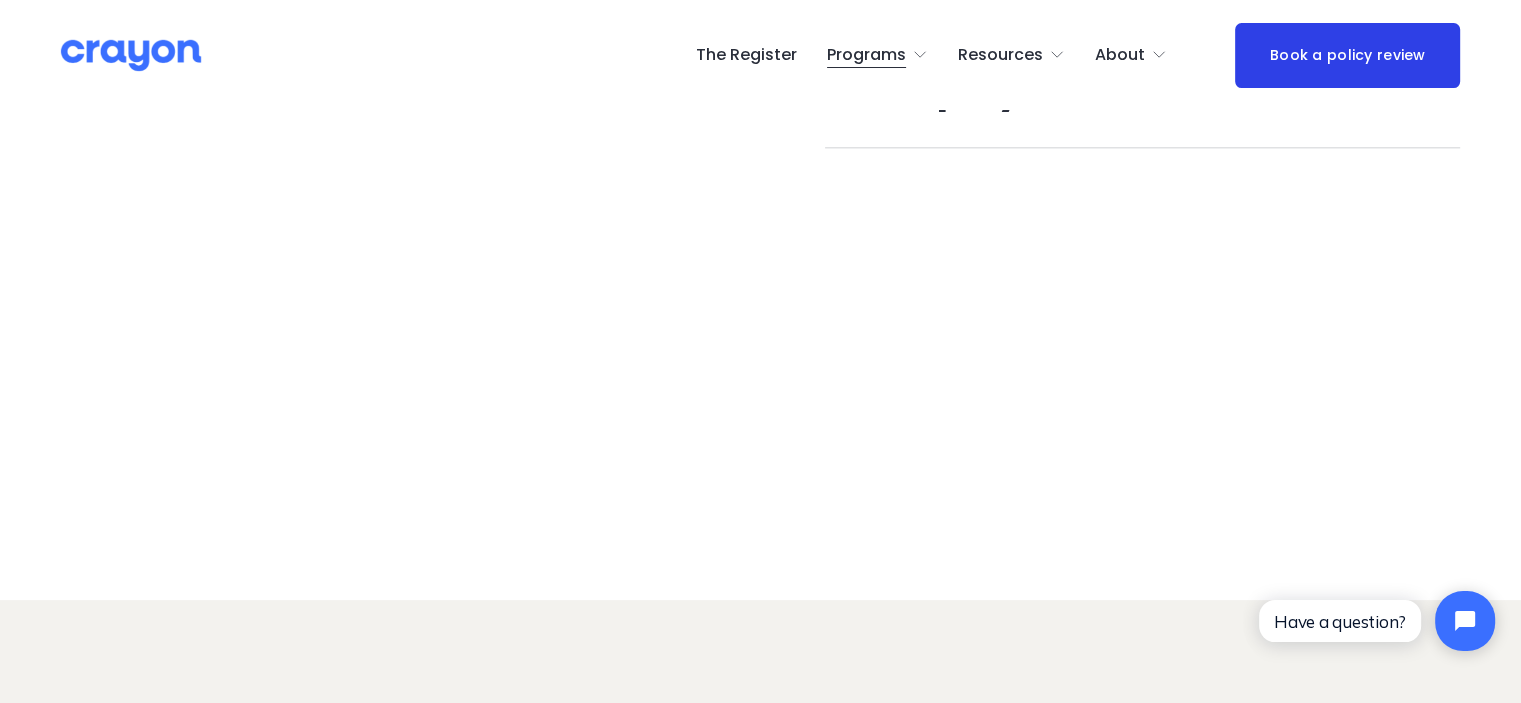 click on "Restart: Redundancy" at bounding box center (0, 0) 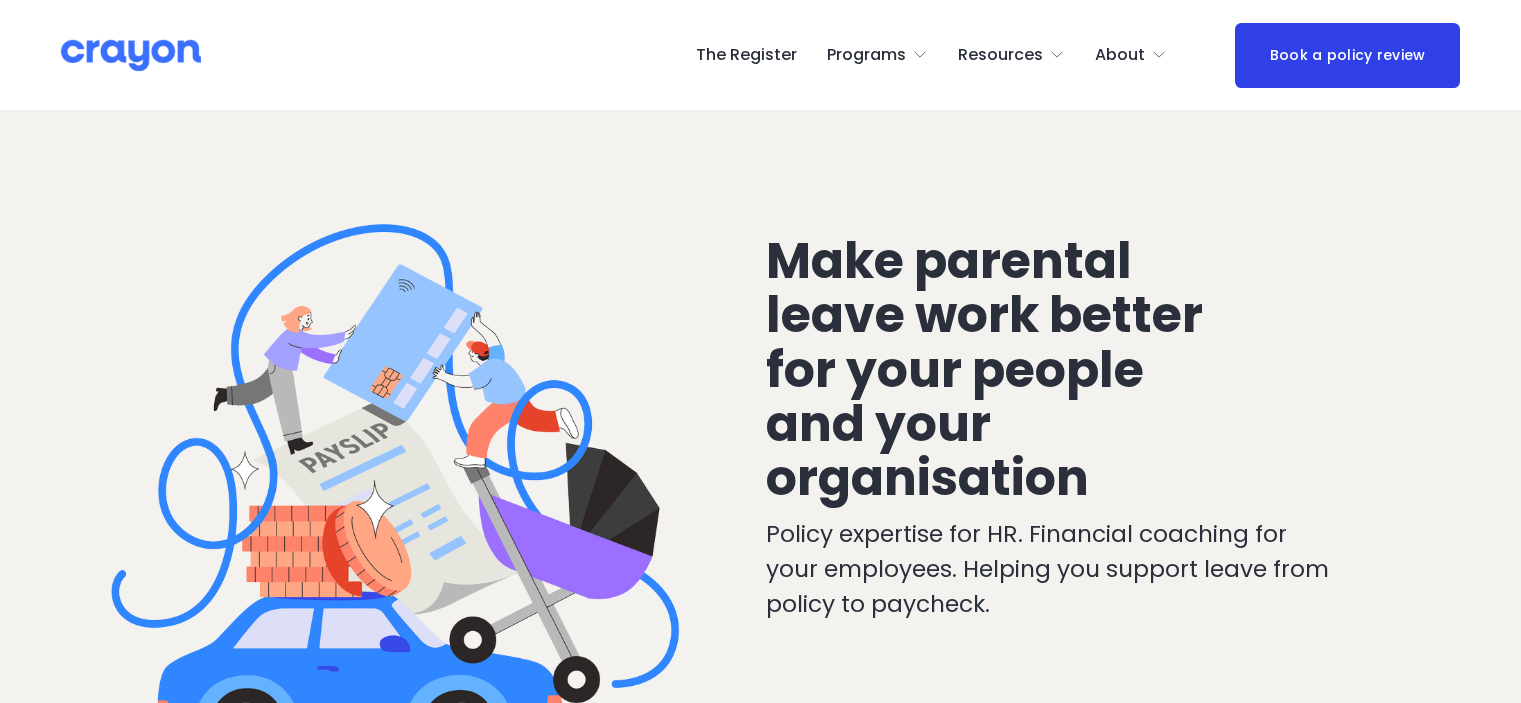scroll, scrollTop: 0, scrollLeft: 0, axis: both 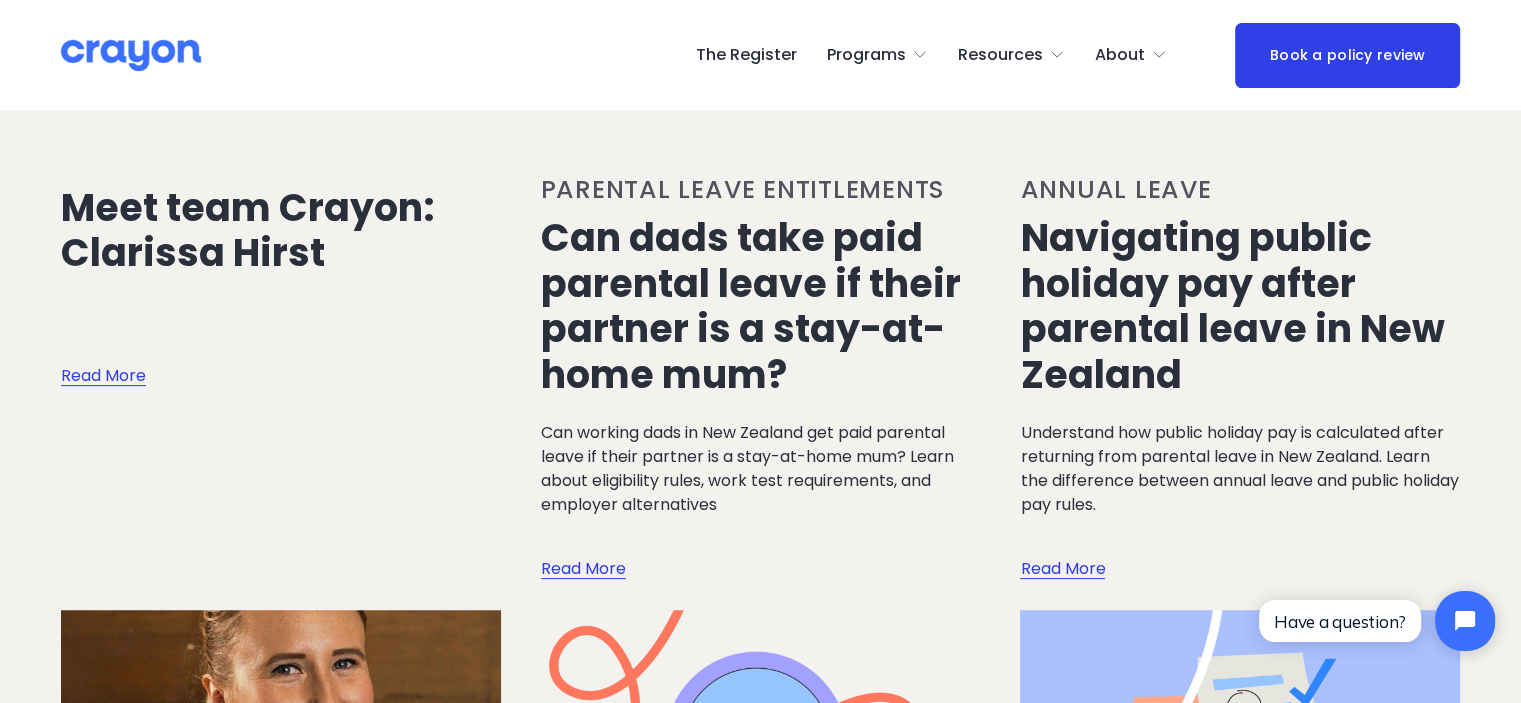click on "Read More" at bounding box center [103, 356] 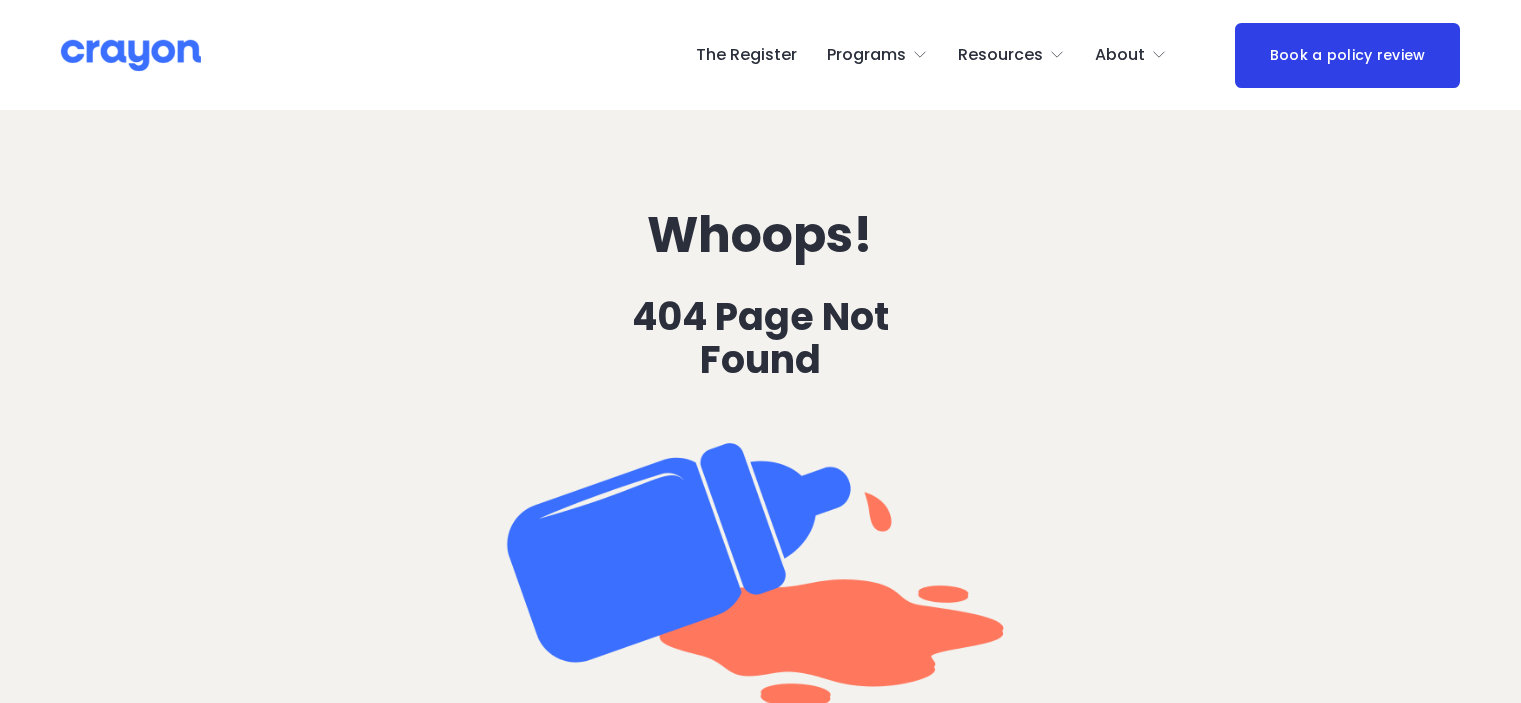 scroll, scrollTop: 0, scrollLeft: 0, axis: both 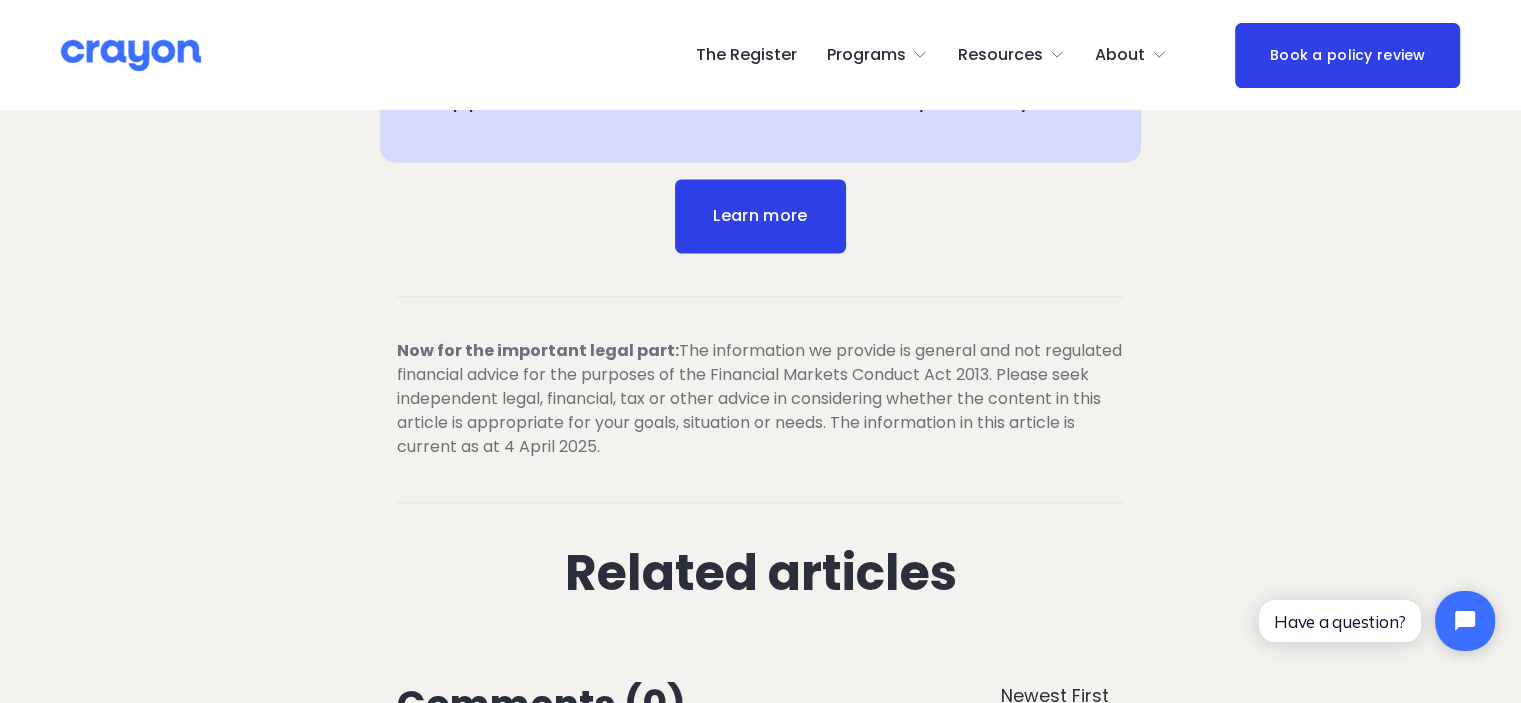 click on "Learn more" at bounding box center [761, 216] 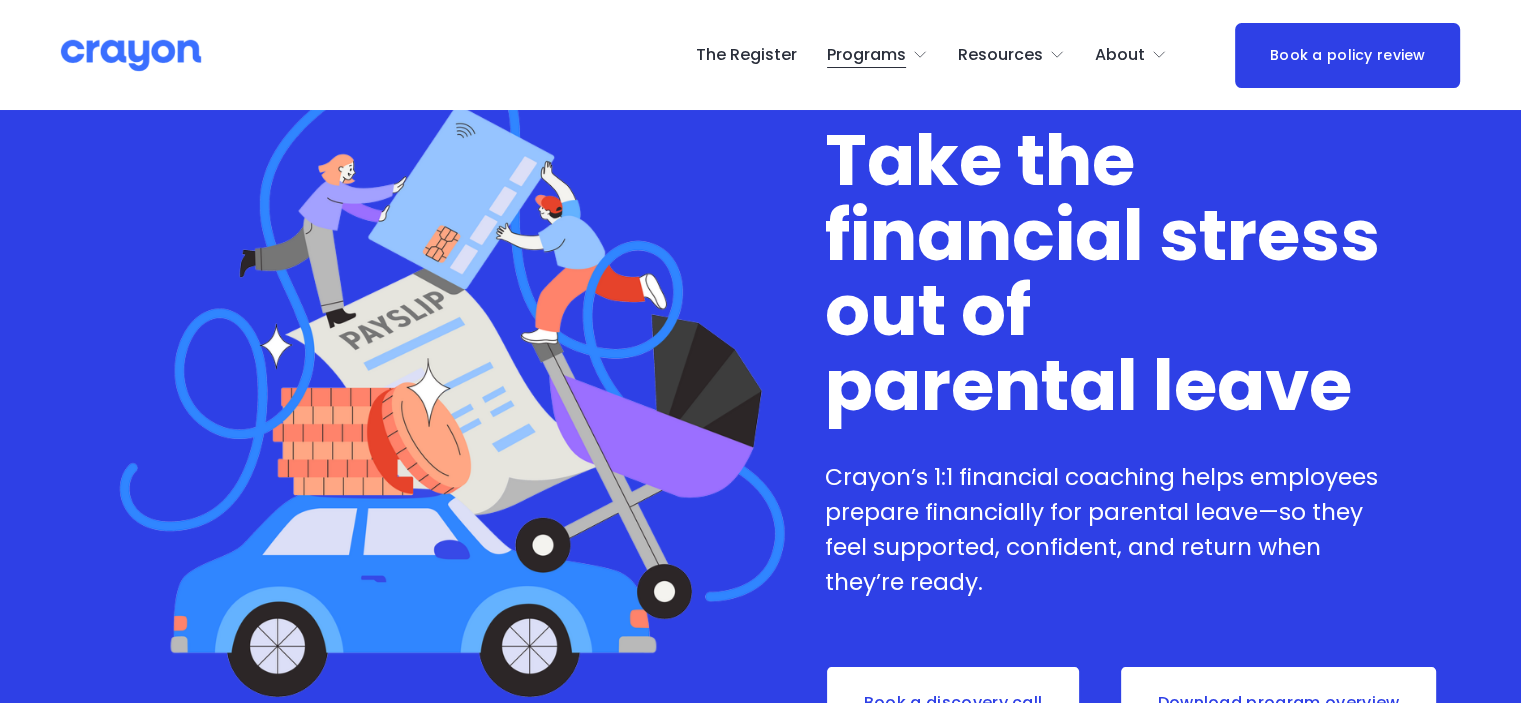 scroll, scrollTop: 172, scrollLeft: 0, axis: vertical 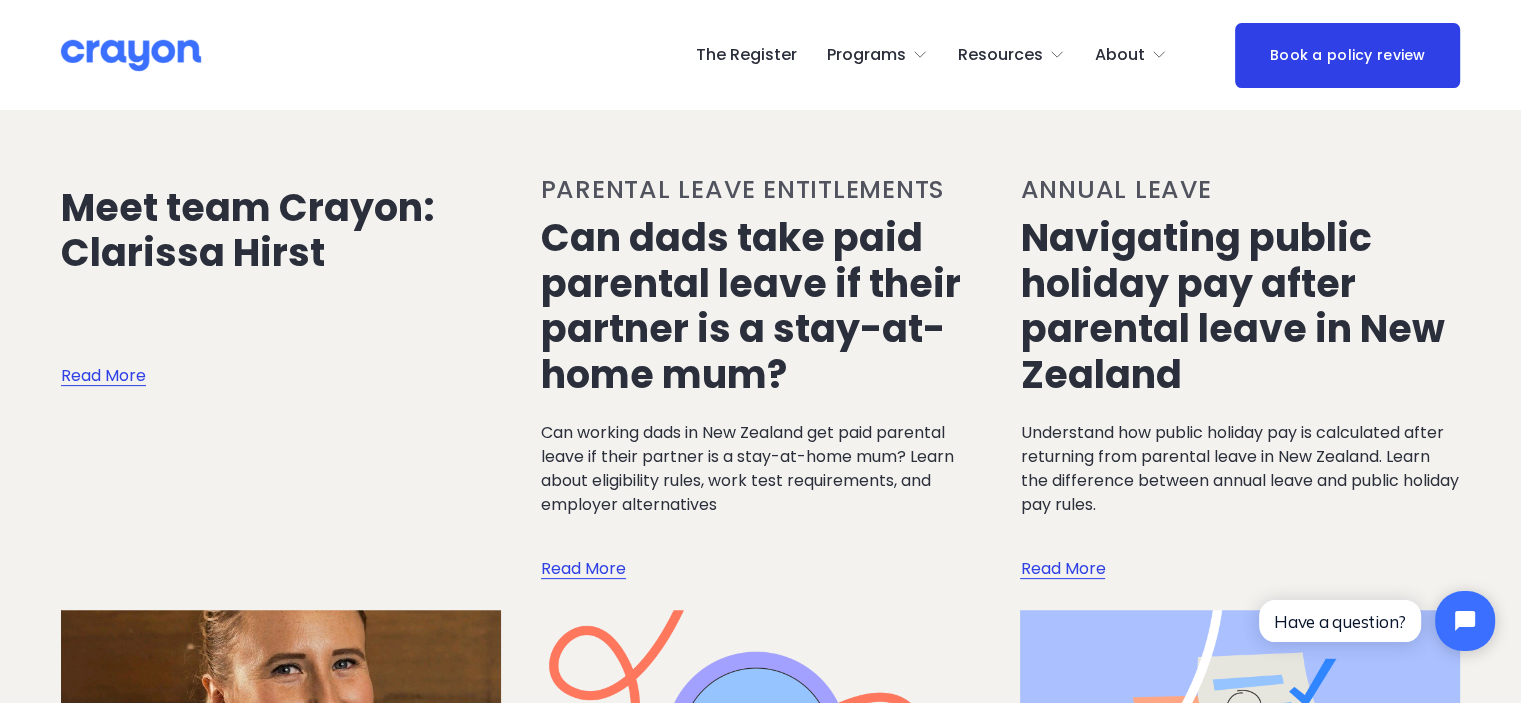 click on "About Us" at bounding box center (0, 0) 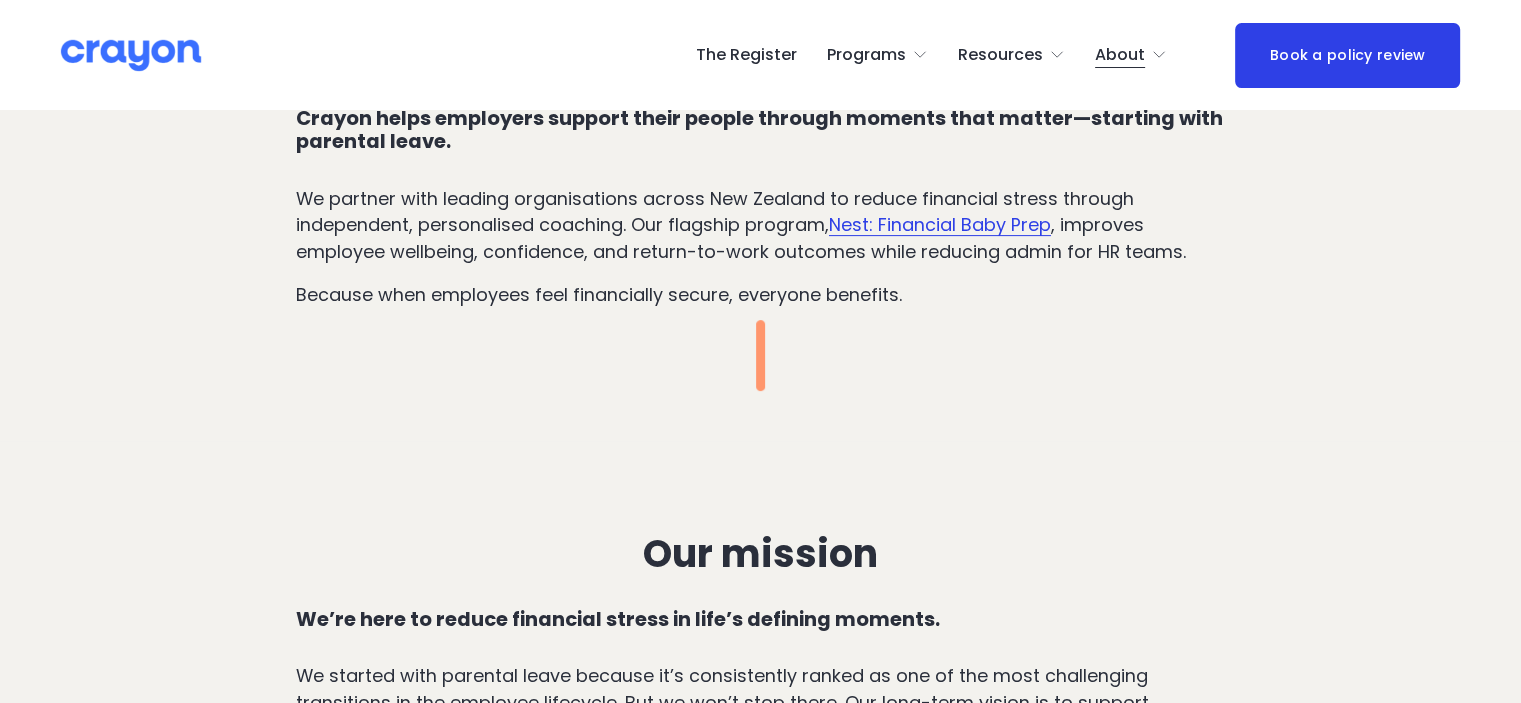 scroll, scrollTop: 532, scrollLeft: 0, axis: vertical 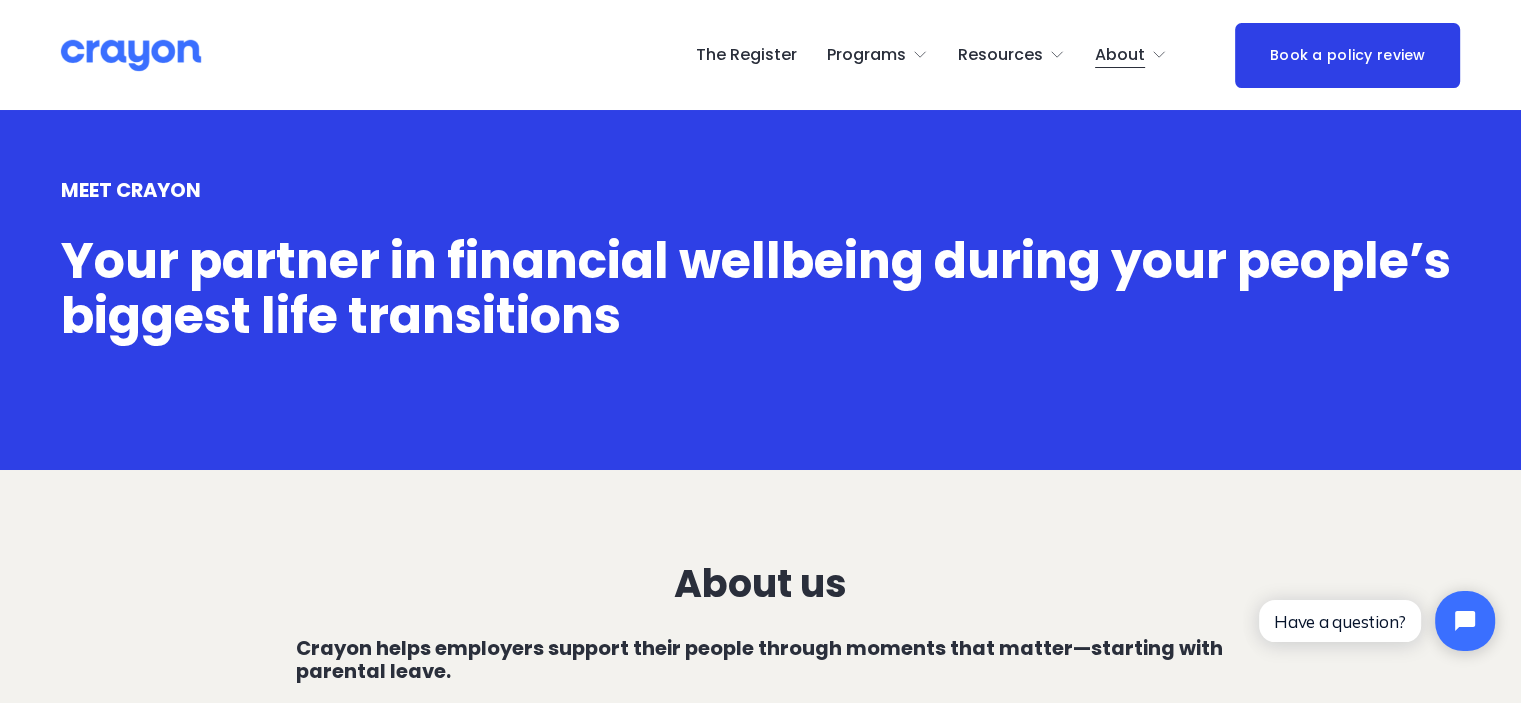 click on "Restart: Redundancy" at bounding box center (0, 0) 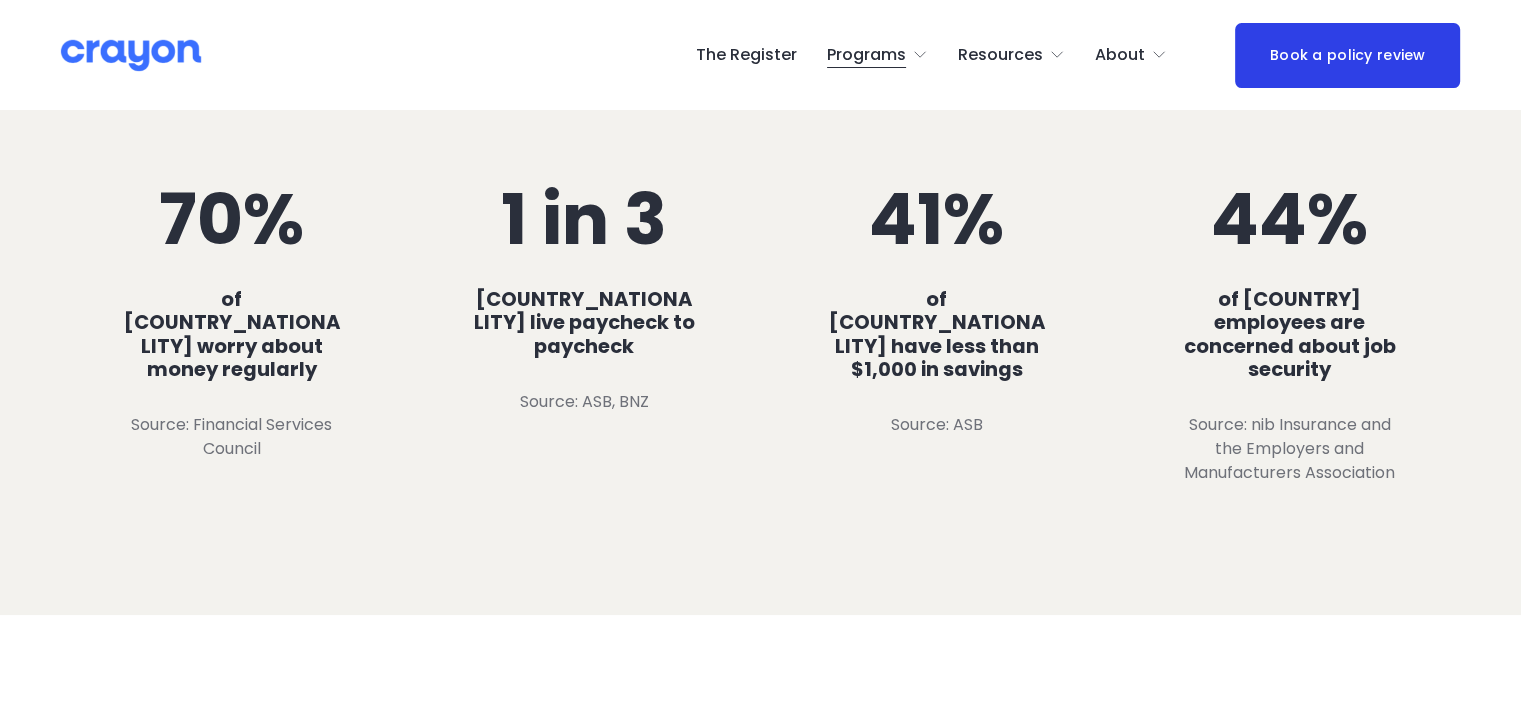 scroll, scrollTop: 1019, scrollLeft: 0, axis: vertical 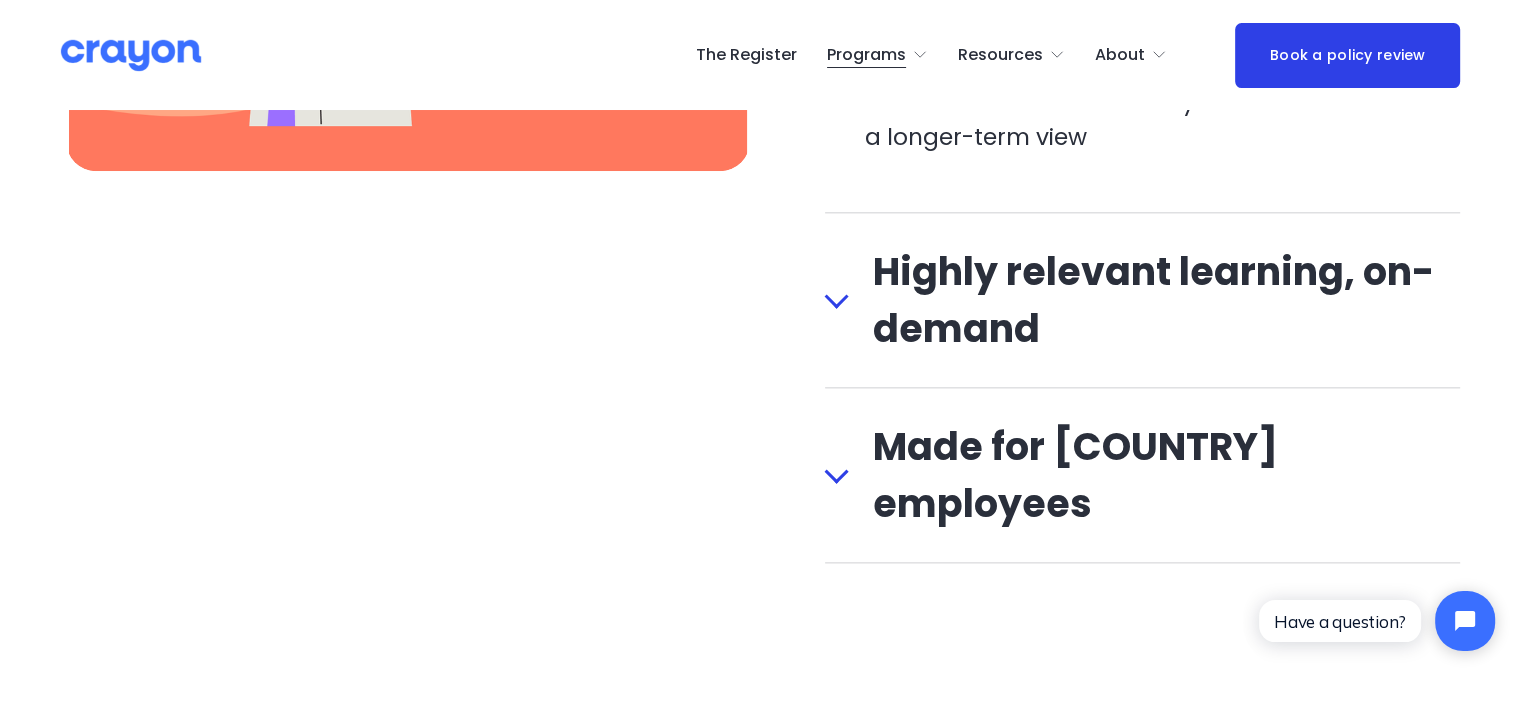 click at bounding box center [837, 296] 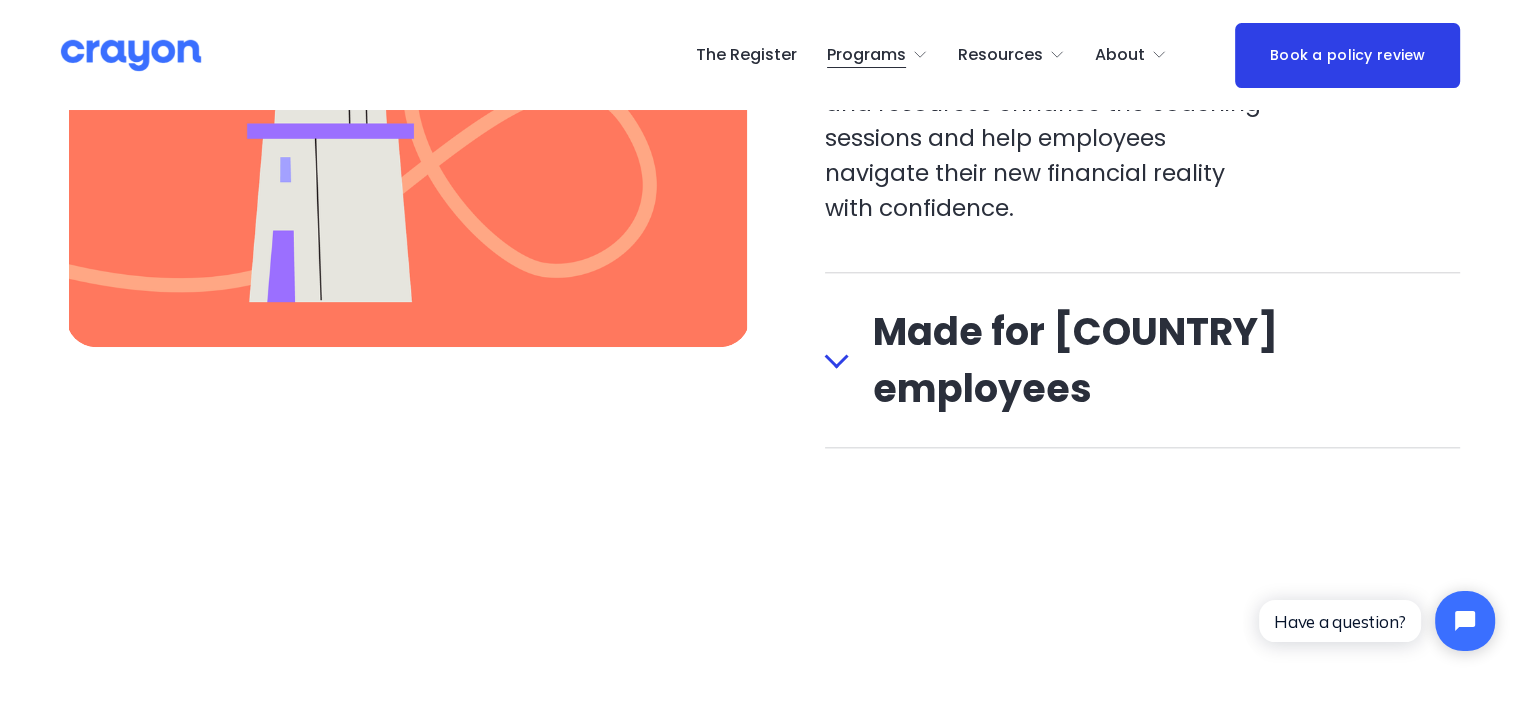 scroll, scrollTop: 2111, scrollLeft: 0, axis: vertical 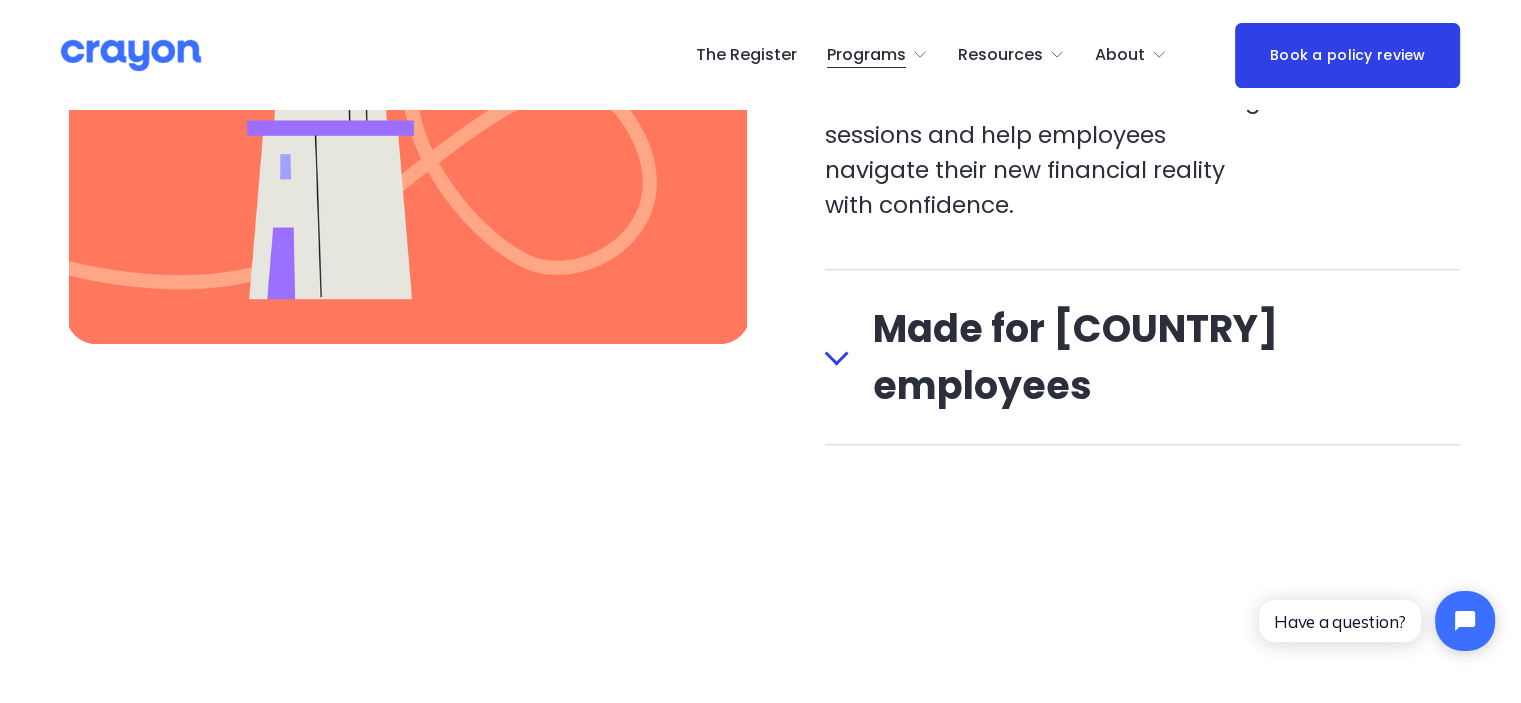 click on "Made for NZ employees" at bounding box center (1142, 357) 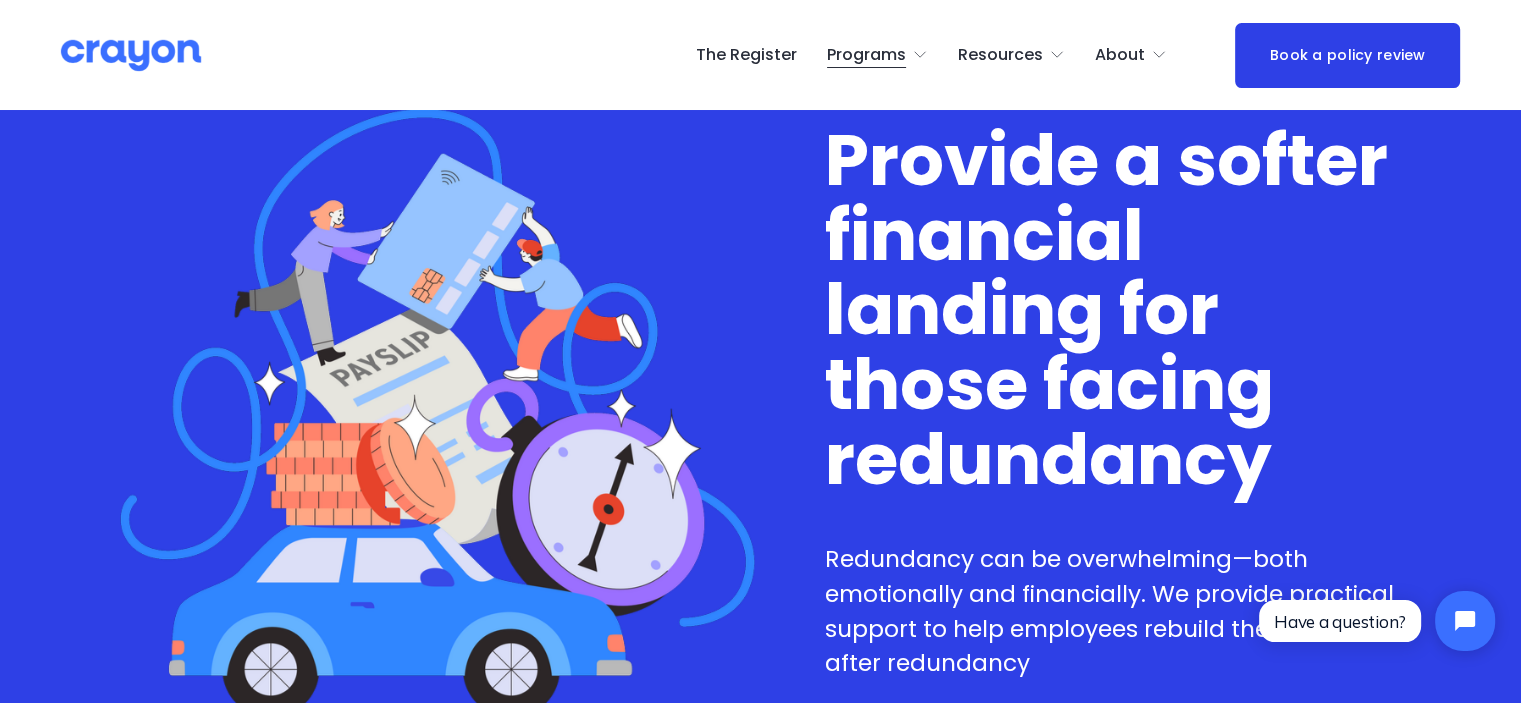 scroll, scrollTop: 0, scrollLeft: 0, axis: both 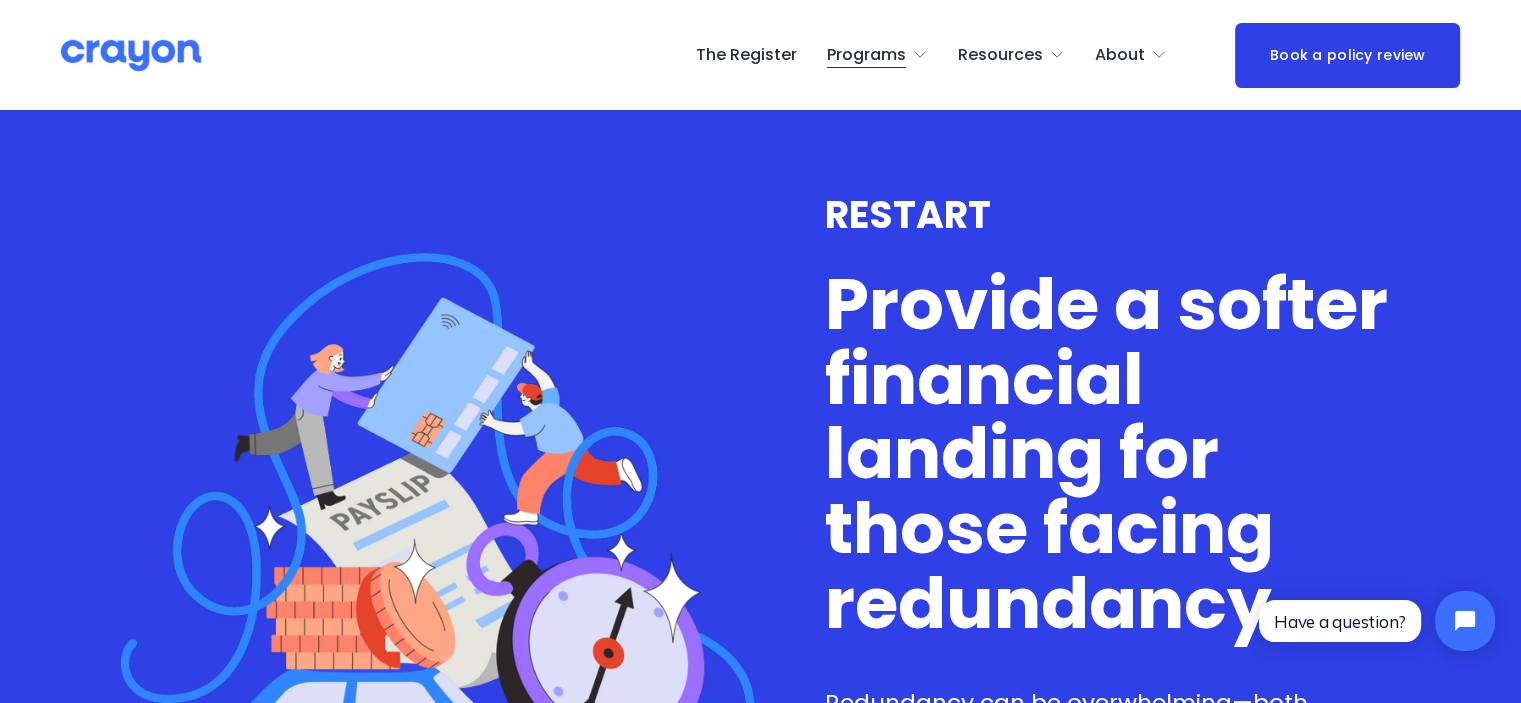 click on "Launch: New Grads" at bounding box center (0, 0) 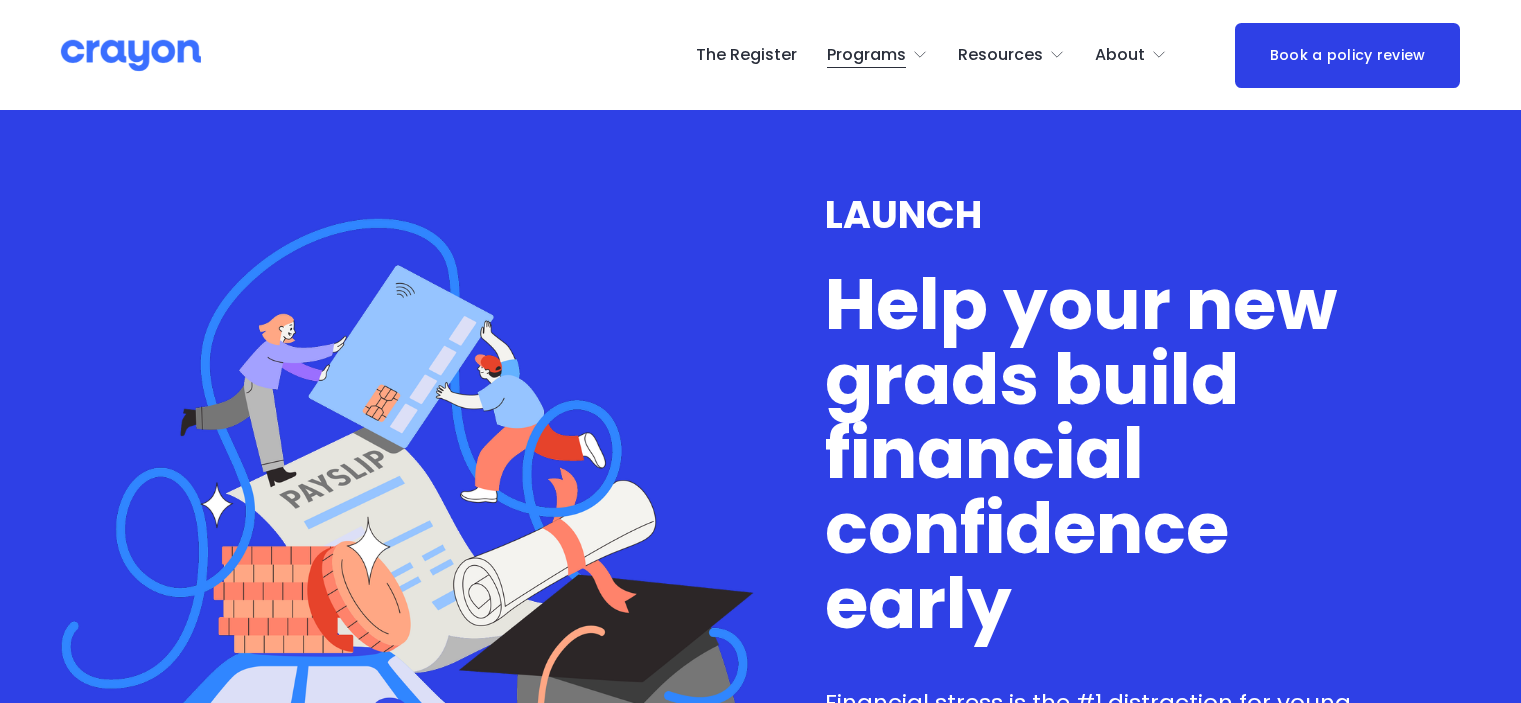 scroll, scrollTop: 0, scrollLeft: 0, axis: both 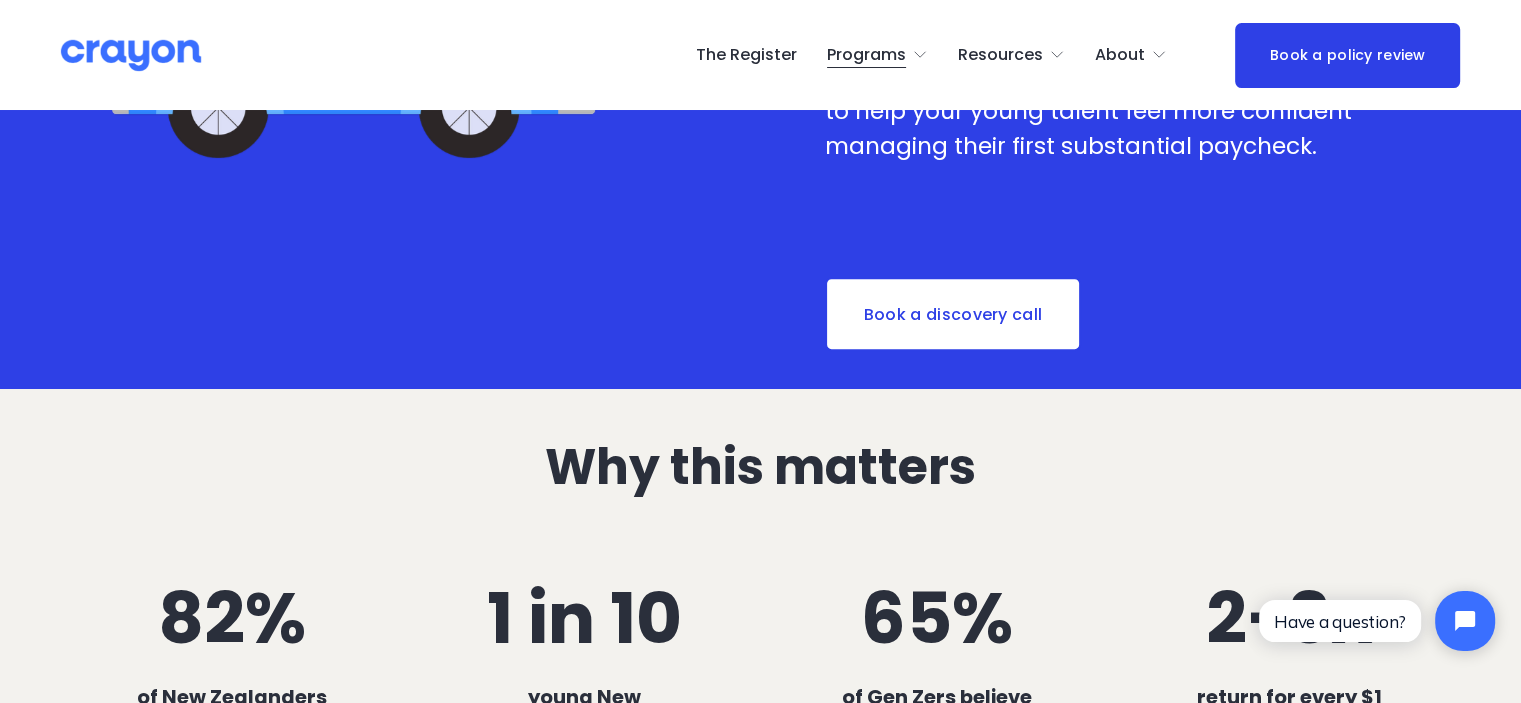 click on "Financial stress is the #1 distraction for young employees, impacting focus, productivity, and overall wellbeing. Pilot Crayon’s newest program to help your young talent feel more confident managing their first substantial paycheck." at bounding box center (1113, 128) 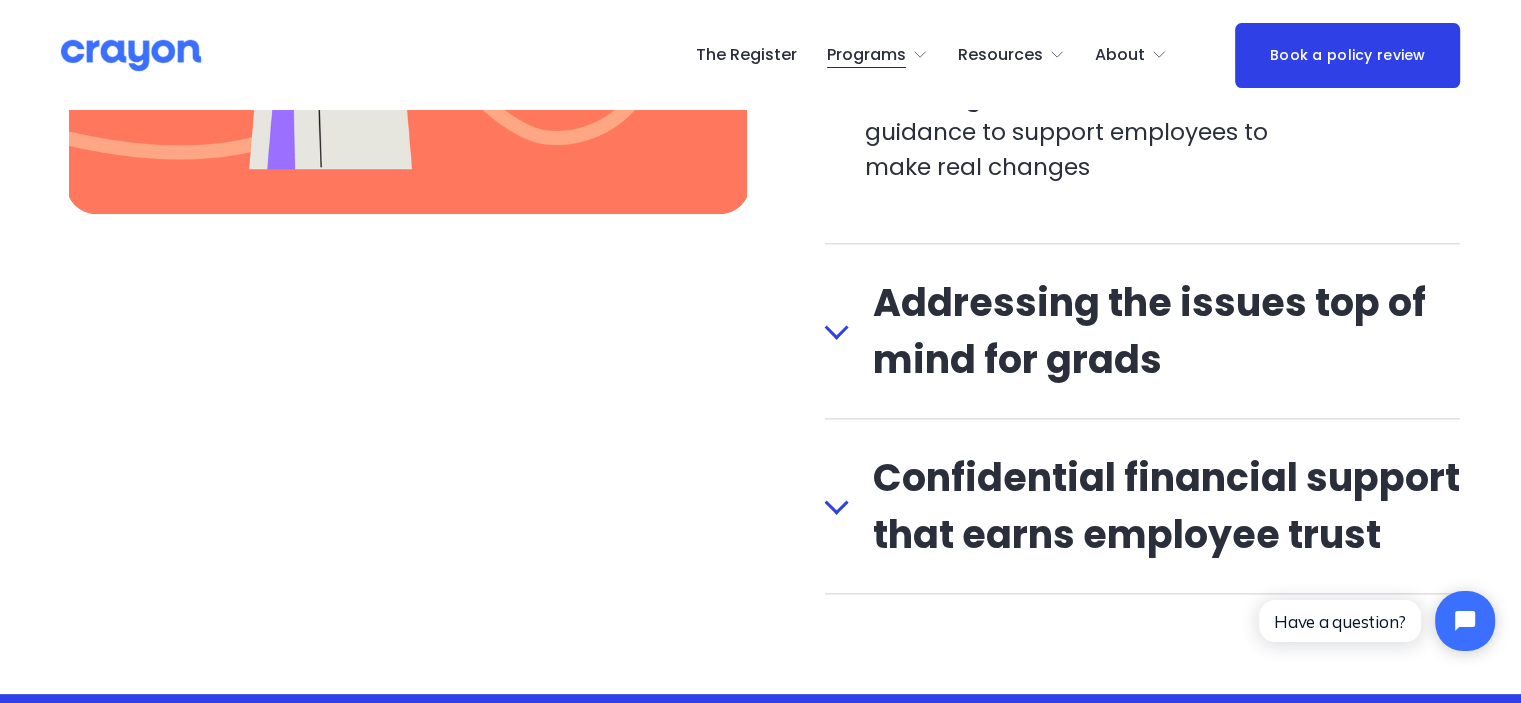 scroll, scrollTop: 2288, scrollLeft: 0, axis: vertical 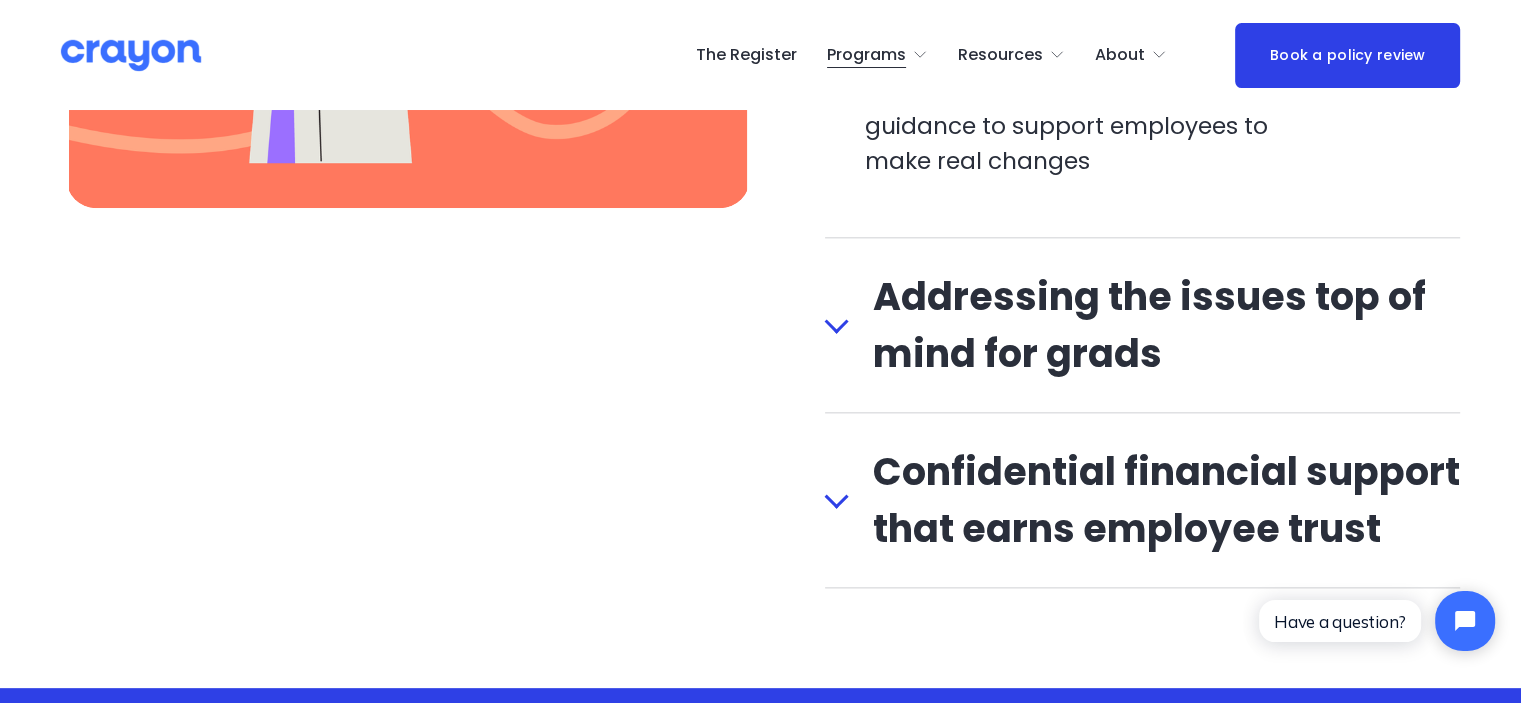 click at bounding box center [837, 325] 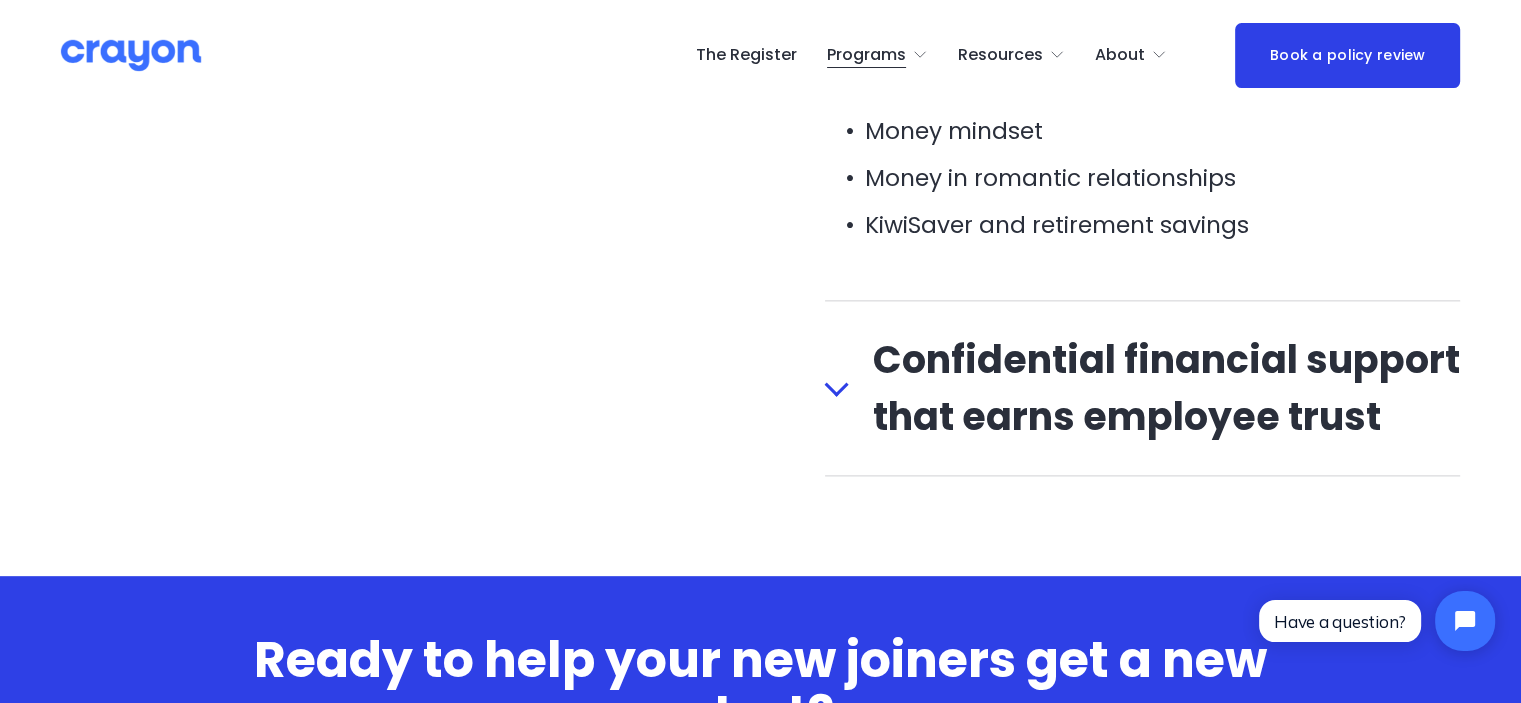 scroll, scrollTop: 2528, scrollLeft: 0, axis: vertical 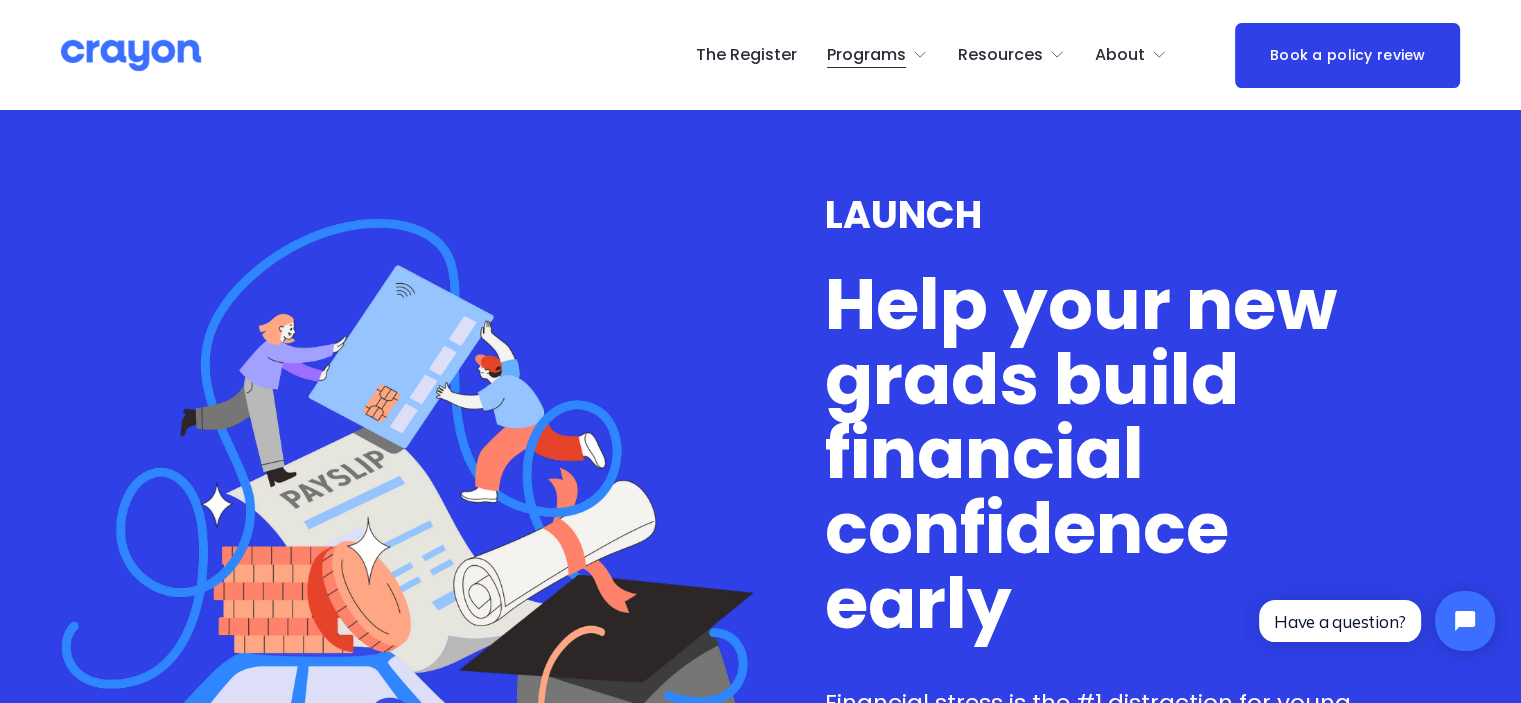 click on "Parent Hub" at bounding box center [0, 0] 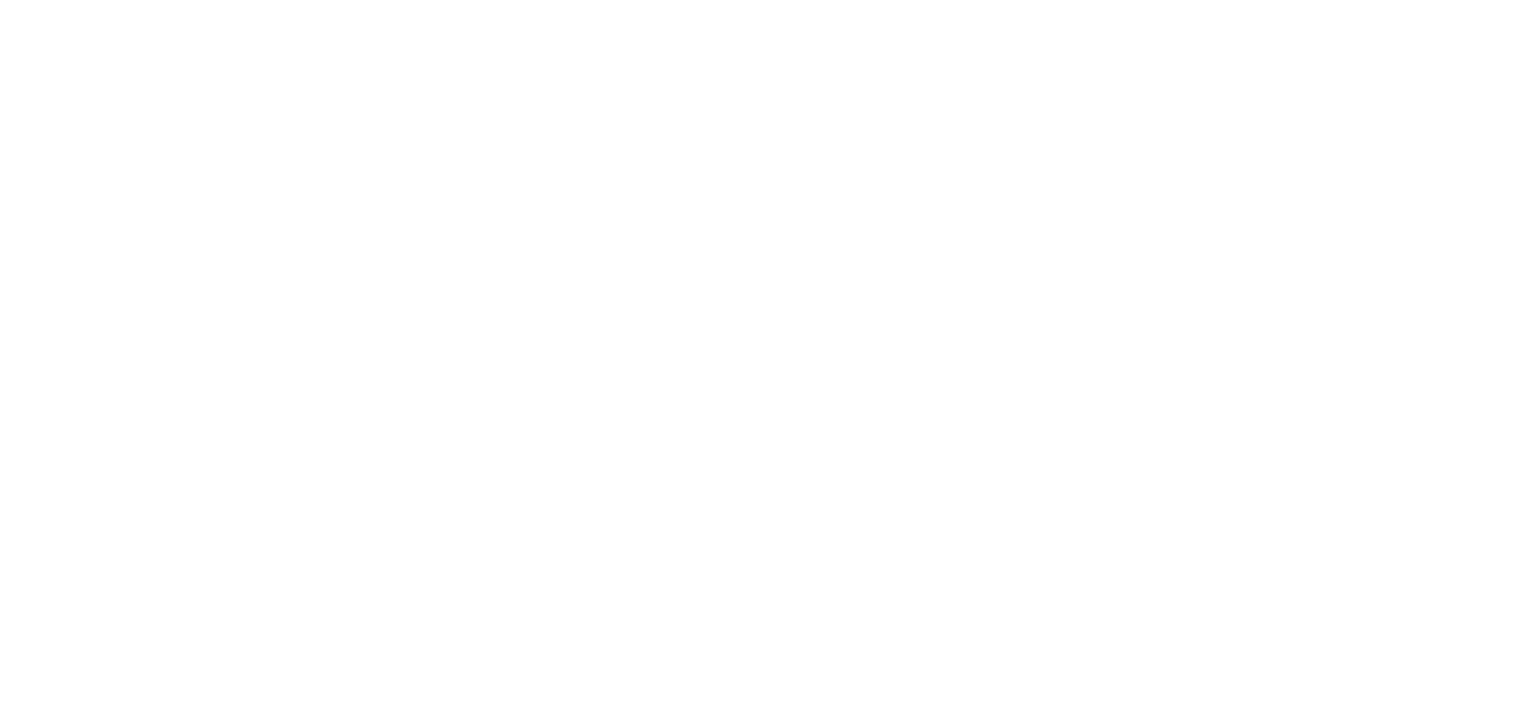 scroll, scrollTop: 0, scrollLeft: 0, axis: both 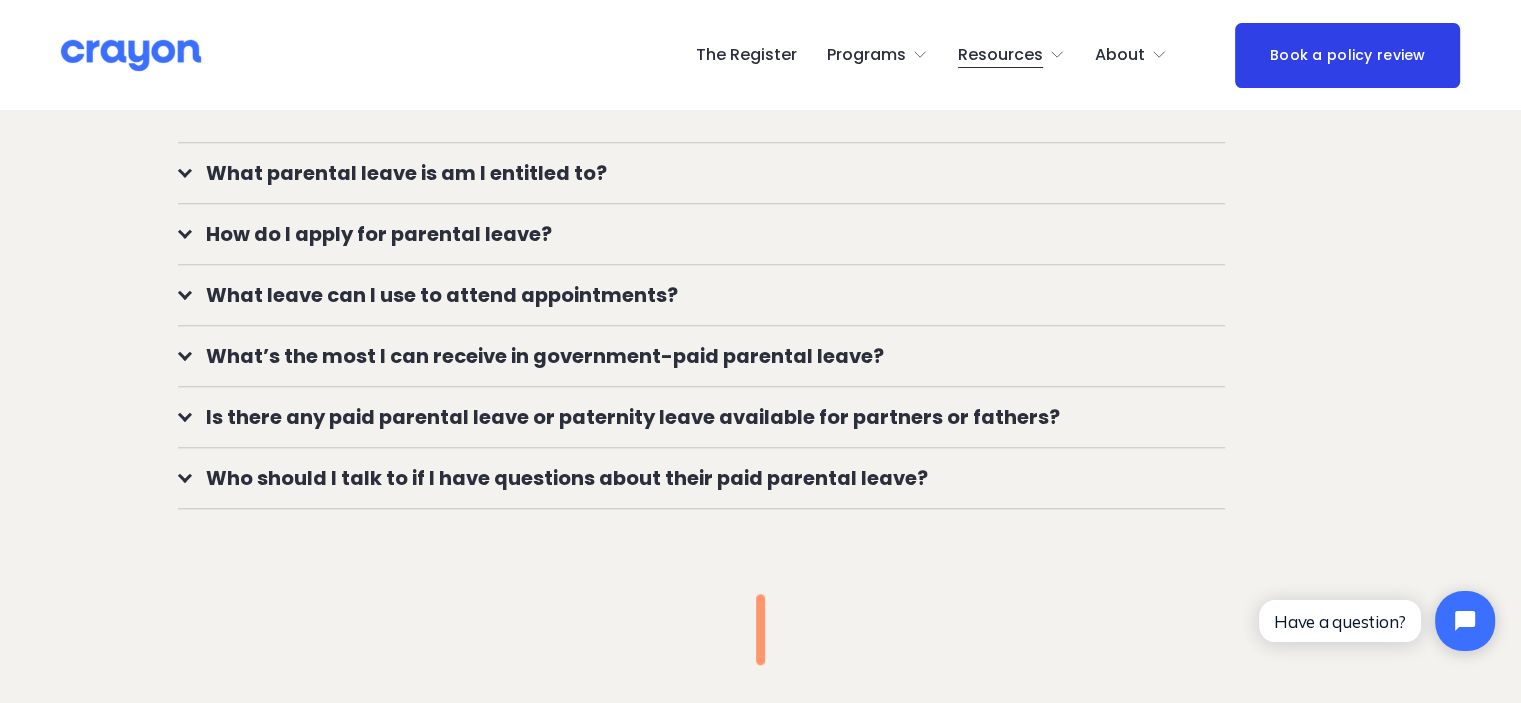 click at bounding box center [185, 170] 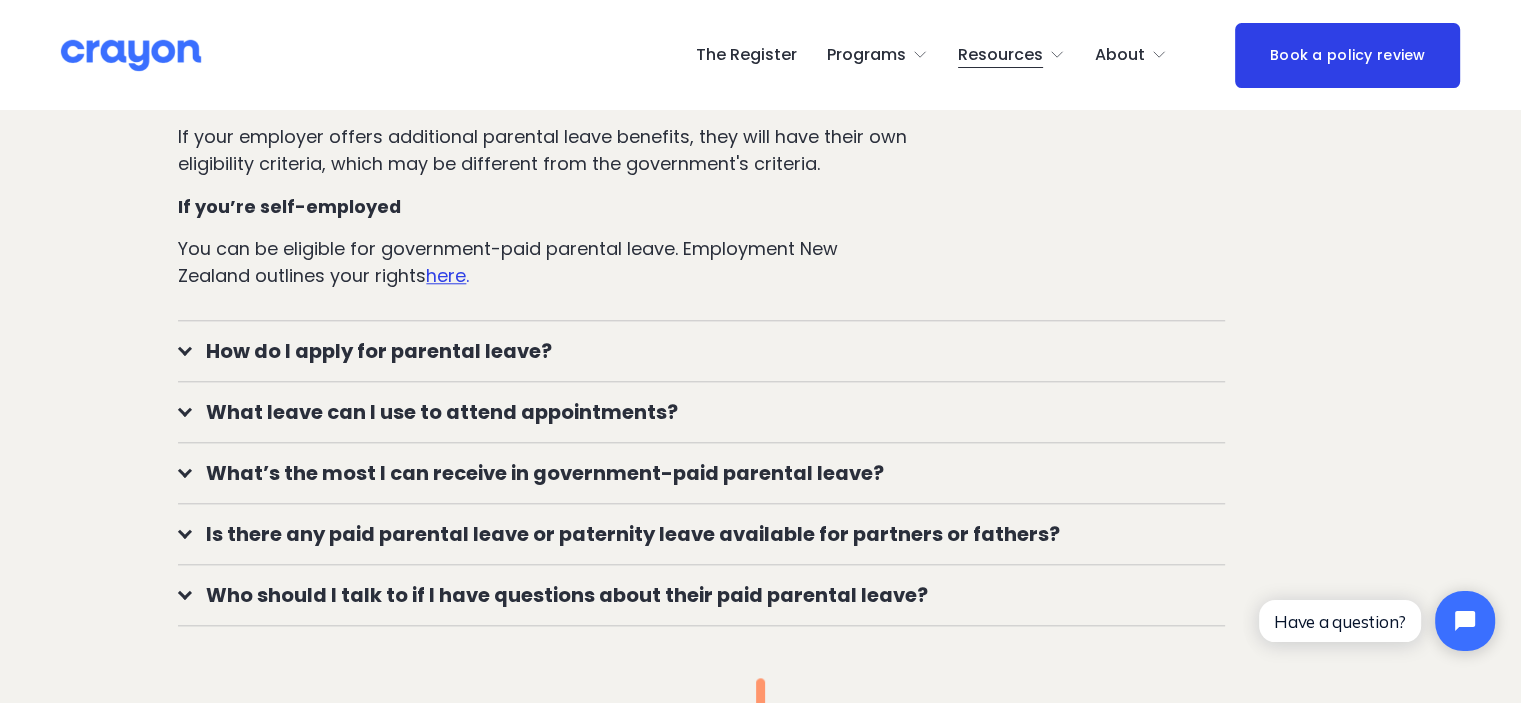 scroll, scrollTop: 1884, scrollLeft: 0, axis: vertical 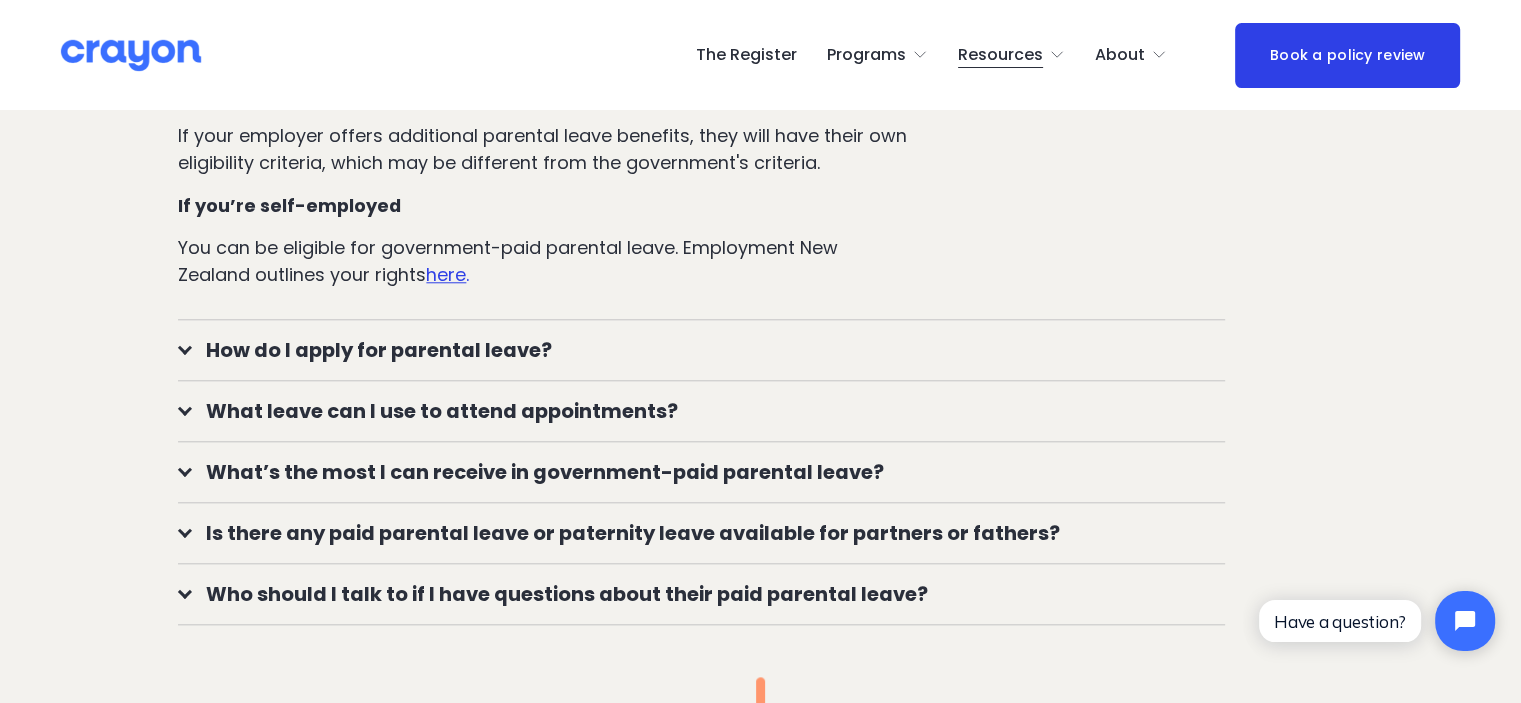 click at bounding box center (185, 347) 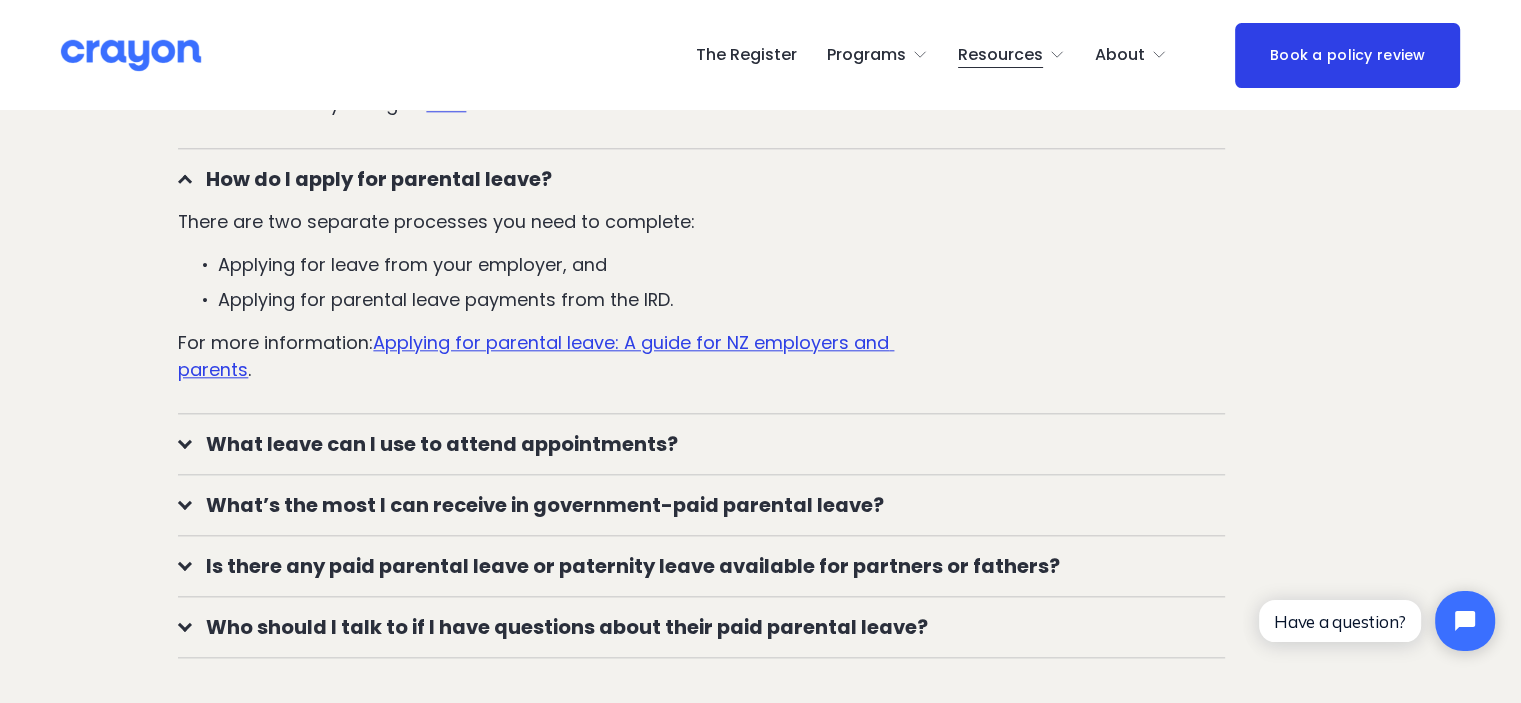 scroll, scrollTop: 2056, scrollLeft: 0, axis: vertical 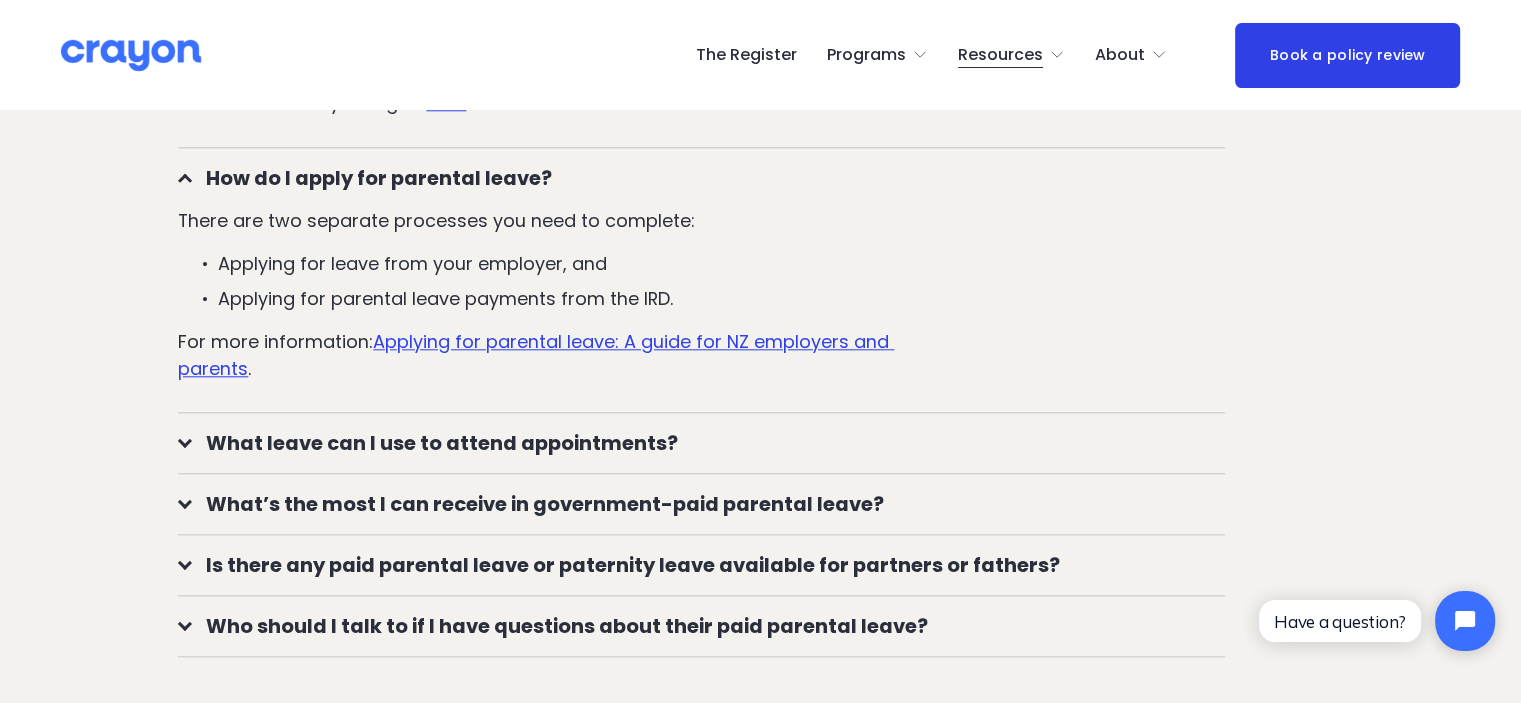 click on "What leave can I use to attend appointments?" at bounding box center (708, 443) 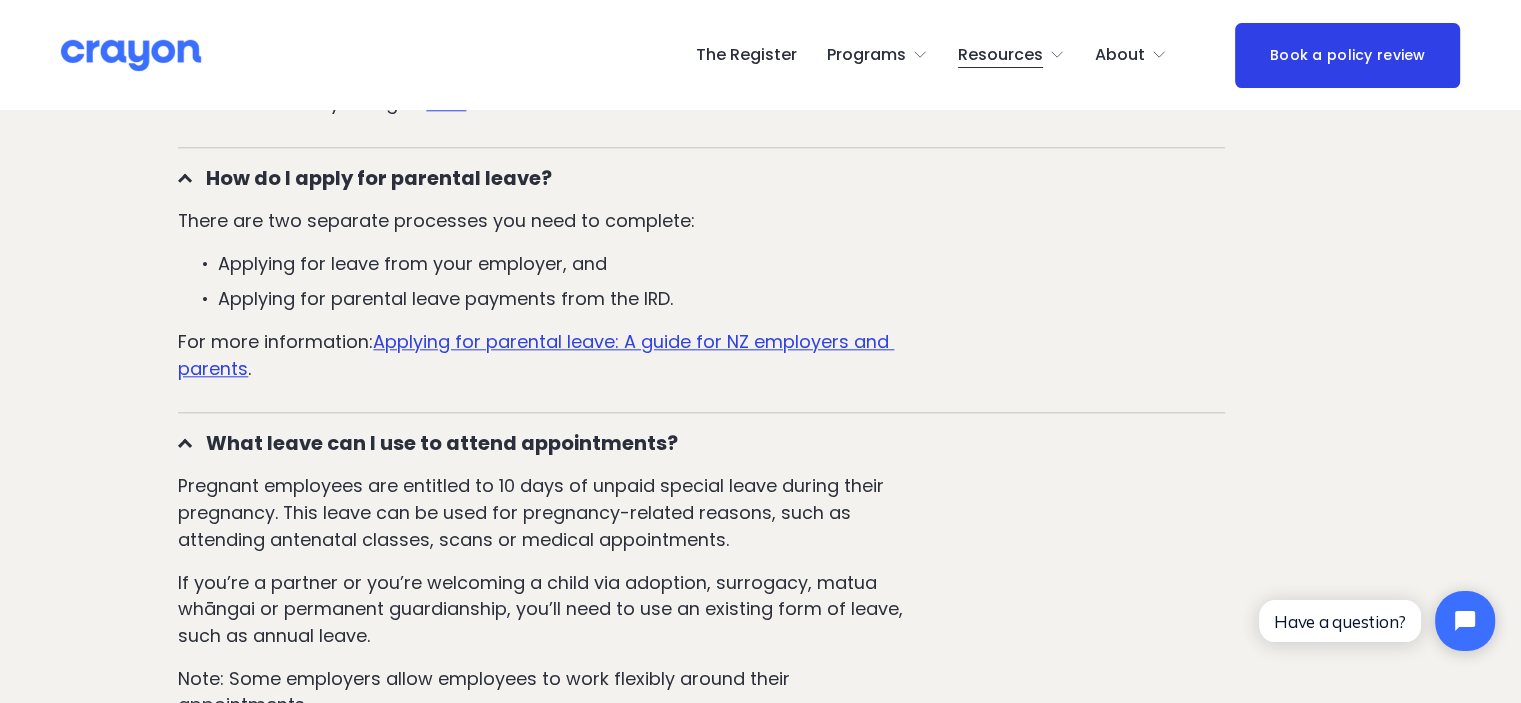 click on "What leave can I use to attend appointments?" at bounding box center [708, 443] 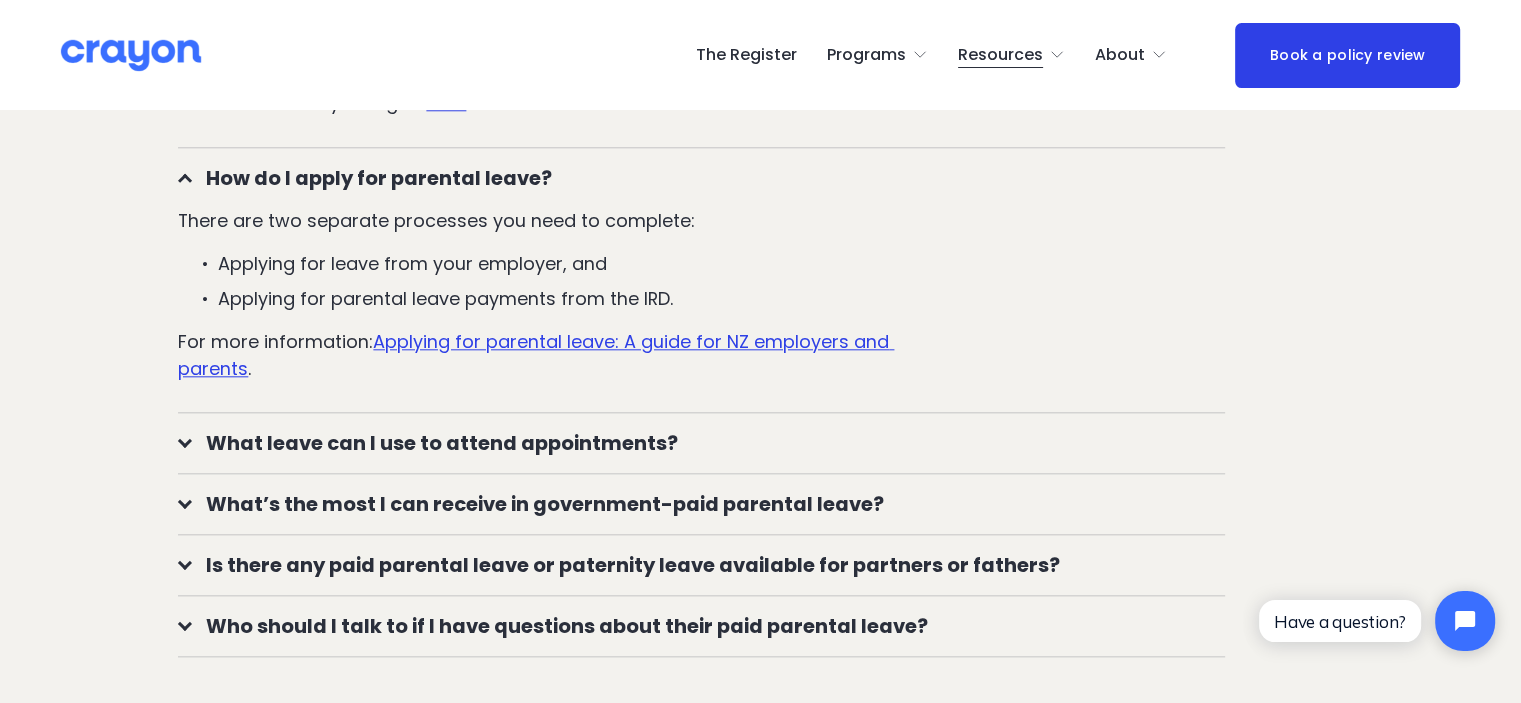 click on "What leave can I use to attend appointments?" at bounding box center [708, 443] 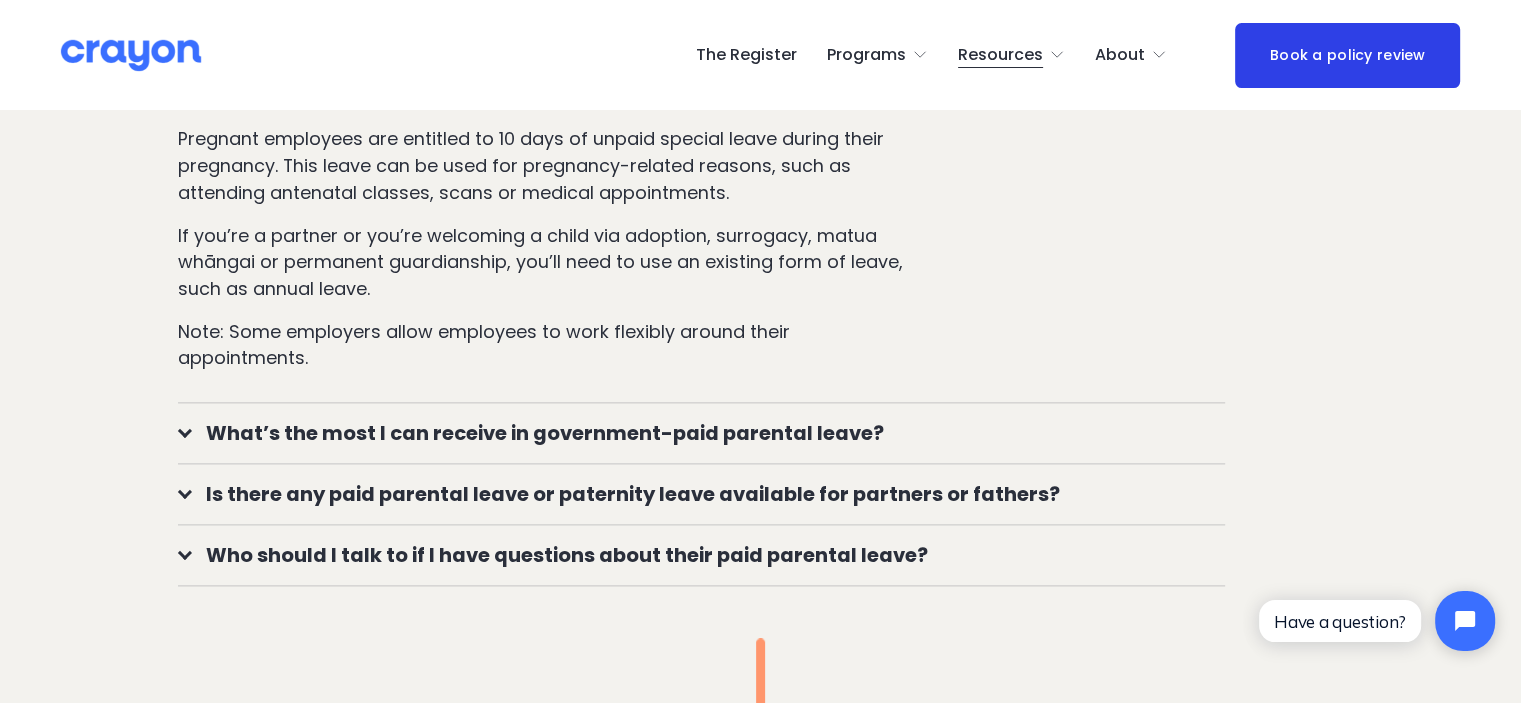 scroll, scrollTop: 2404, scrollLeft: 0, axis: vertical 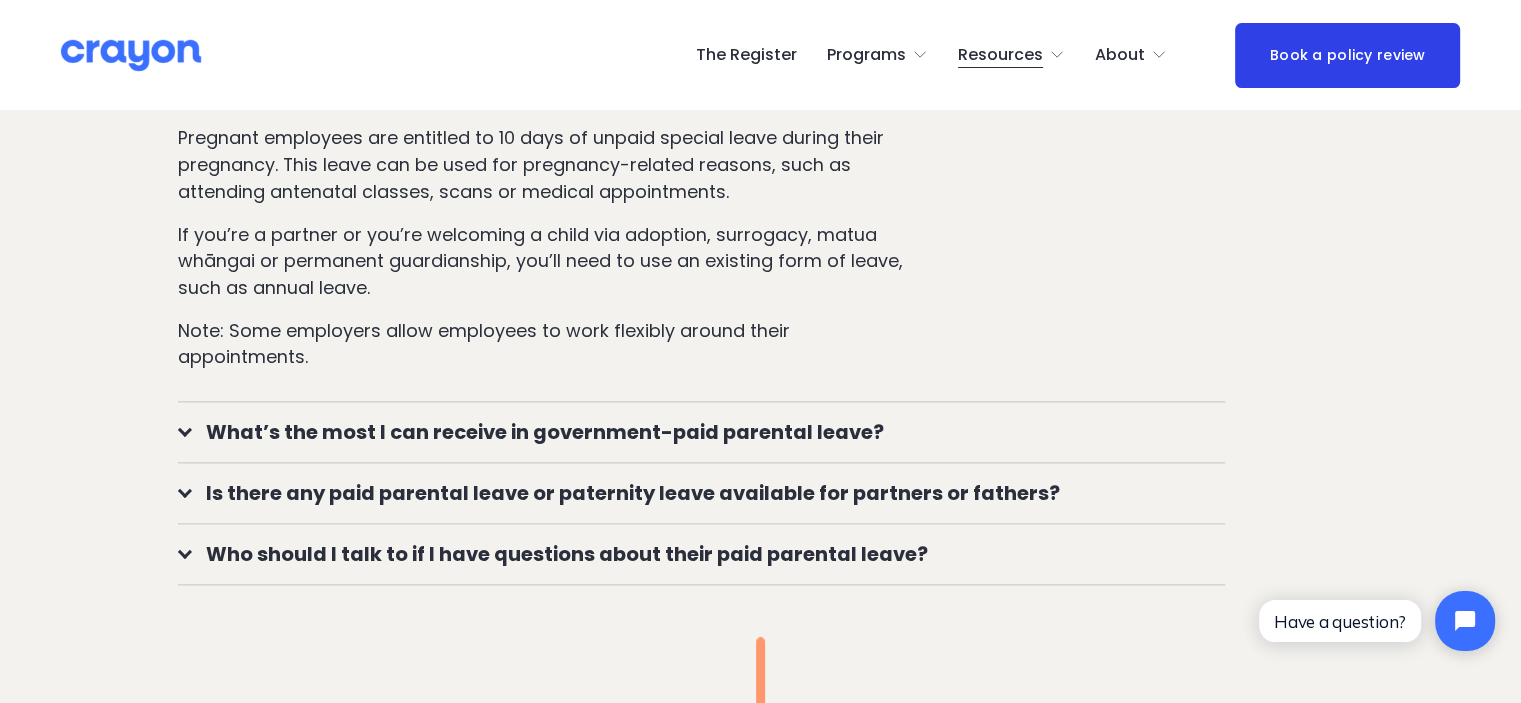 click on "What’s the most I can receive in government-paid parental leave?" at bounding box center [708, 432] 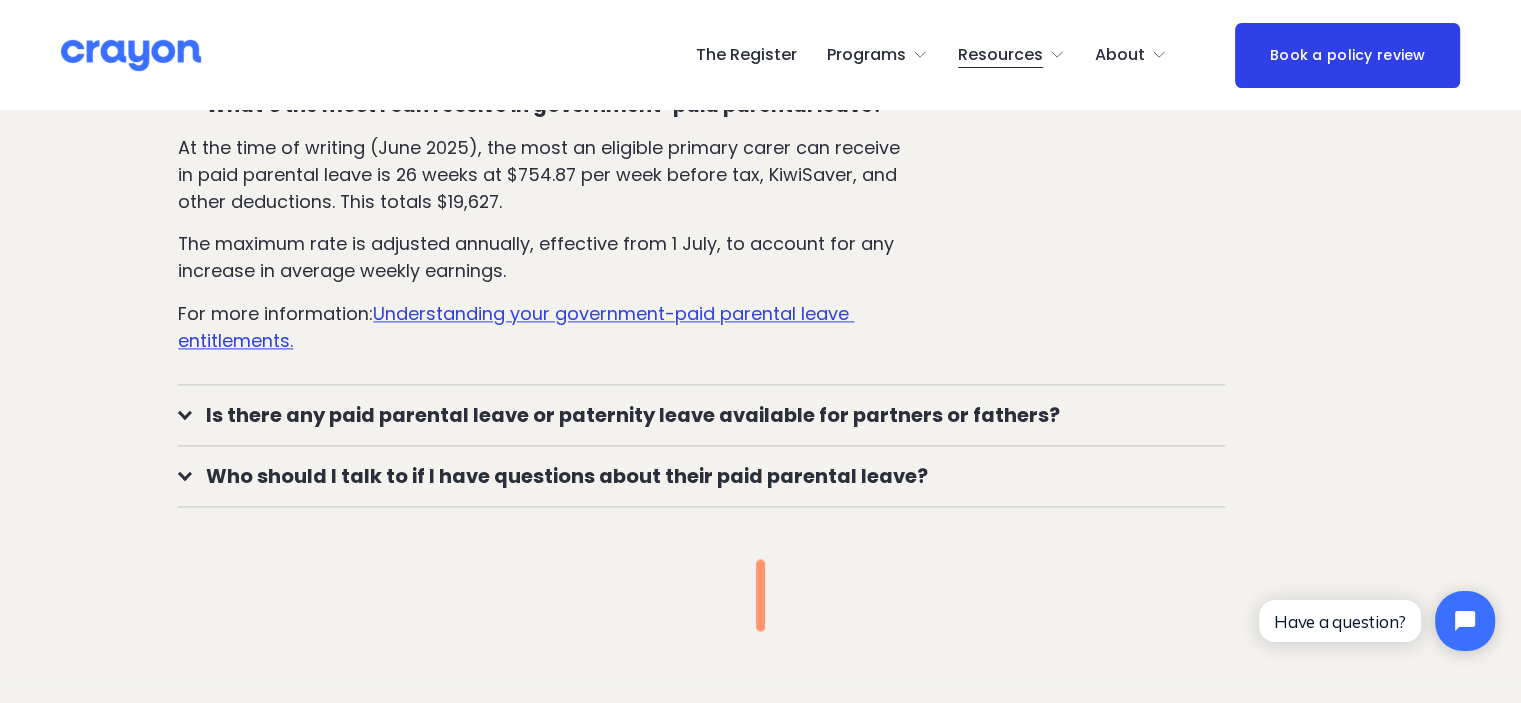 scroll, scrollTop: 2739, scrollLeft: 0, axis: vertical 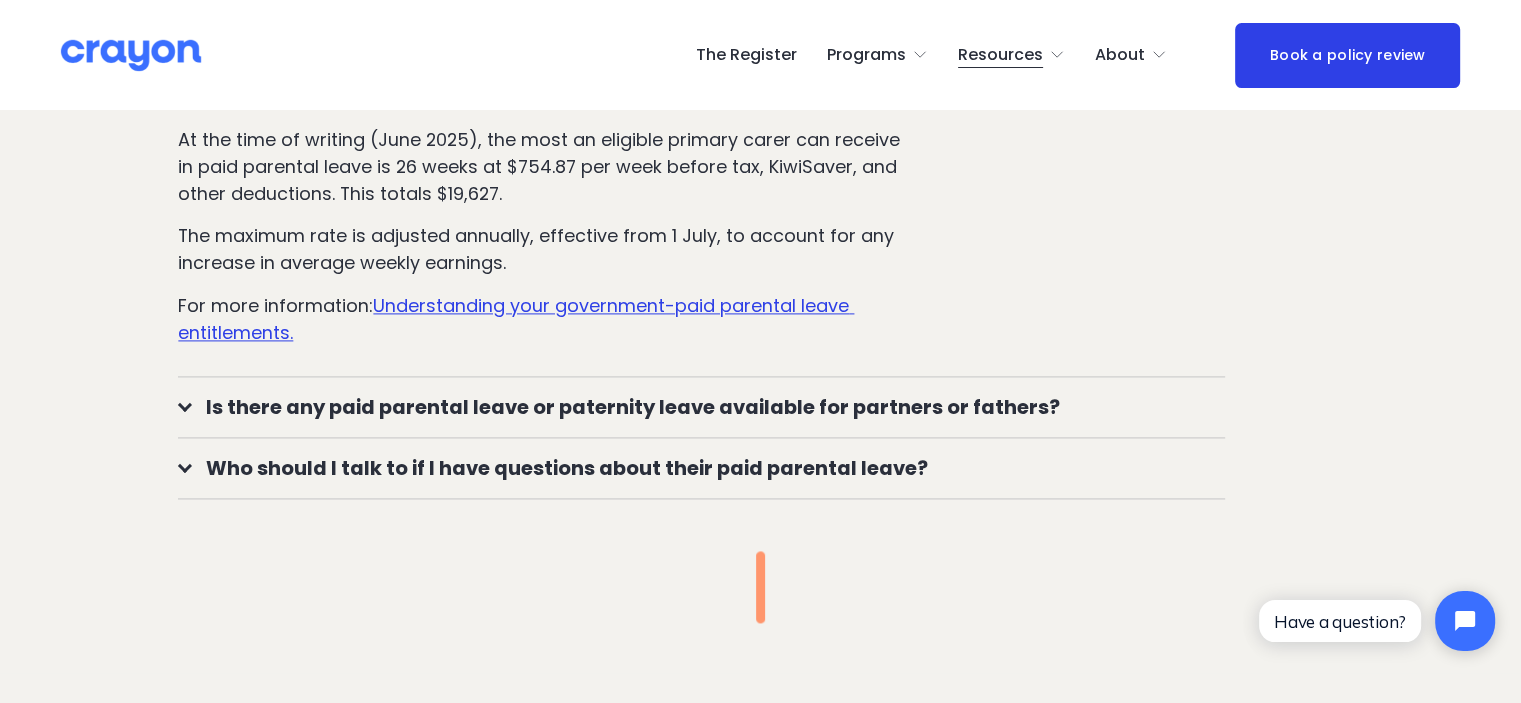 click on "Is there any paid parental leave or paternity leave available for partners or fathers?" at bounding box center [708, 407] 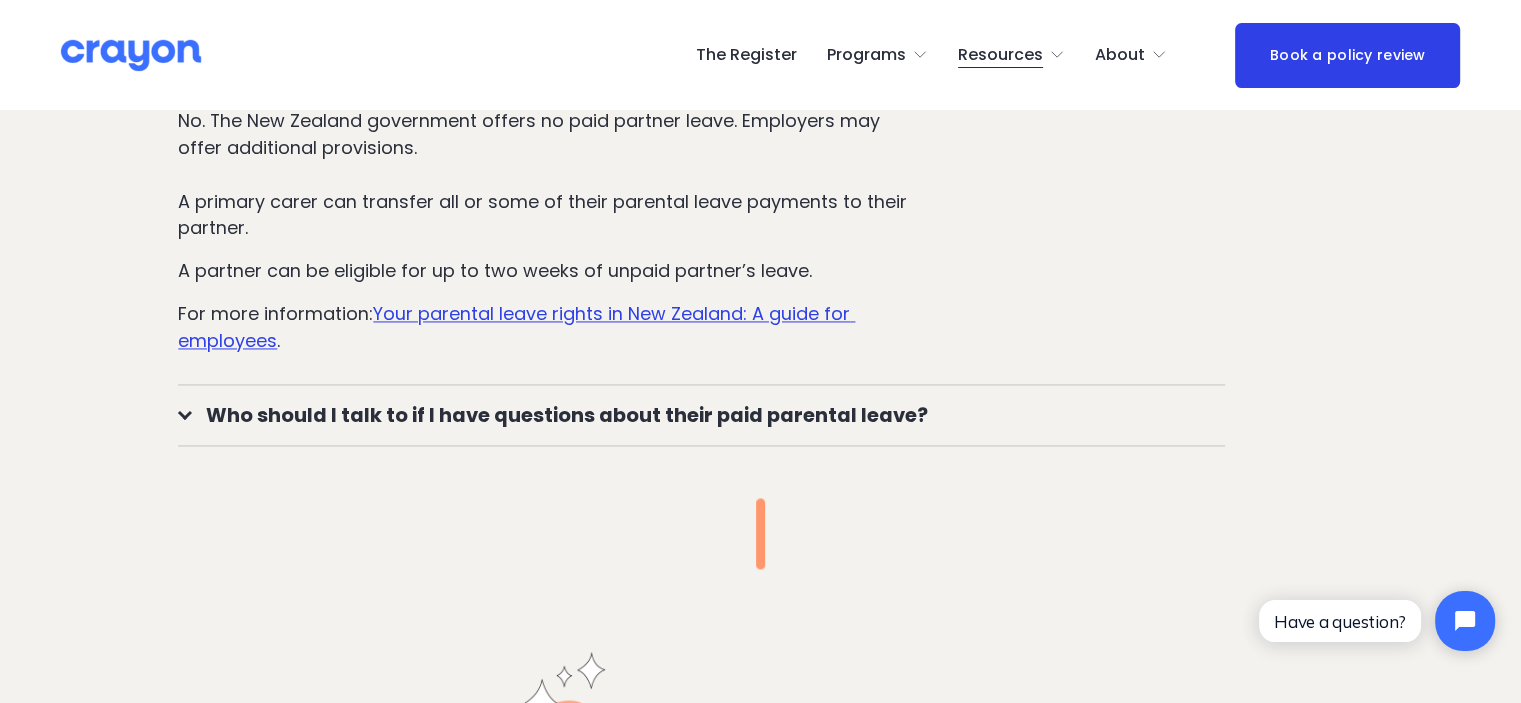 scroll, scrollTop: 3086, scrollLeft: 0, axis: vertical 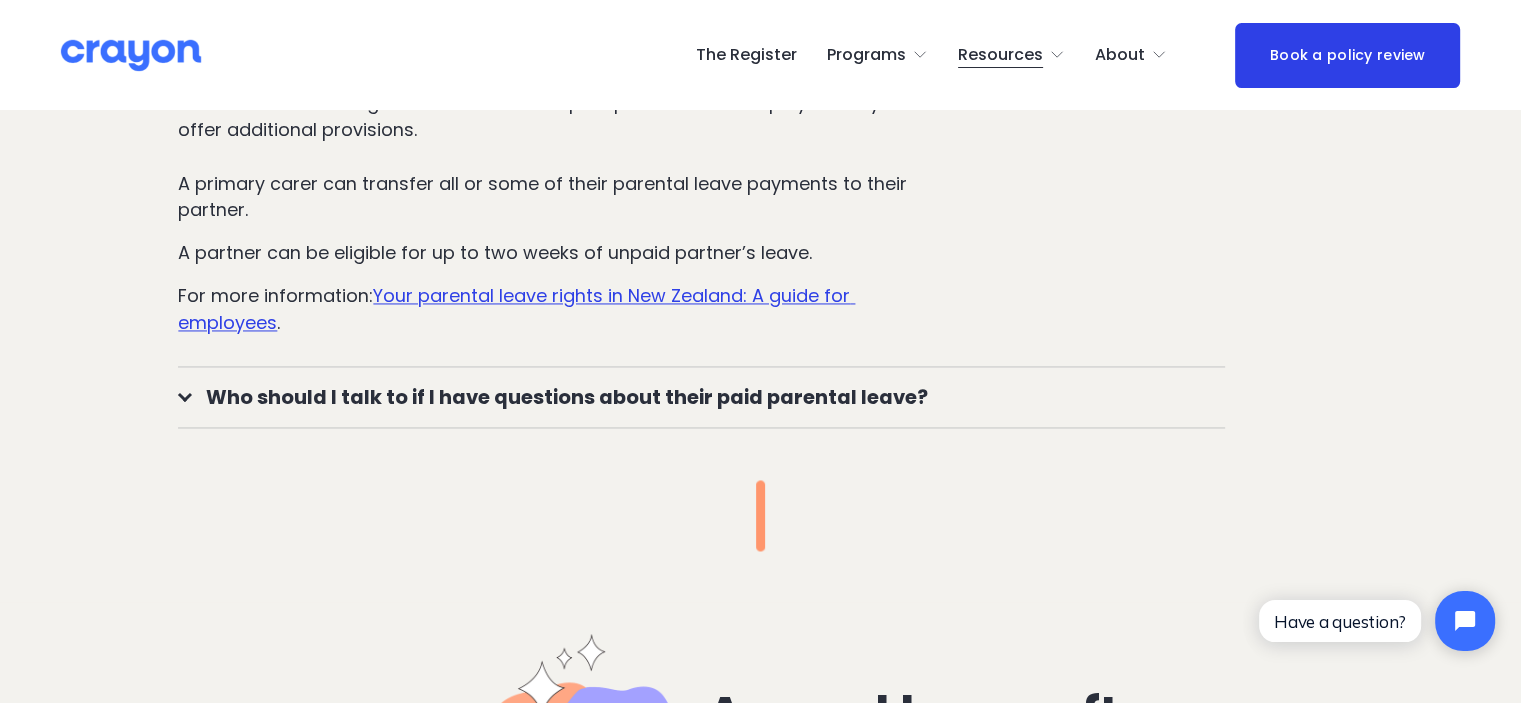 click on "Who should I talk to if I have questions about their paid parental leave?" at bounding box center (708, 397) 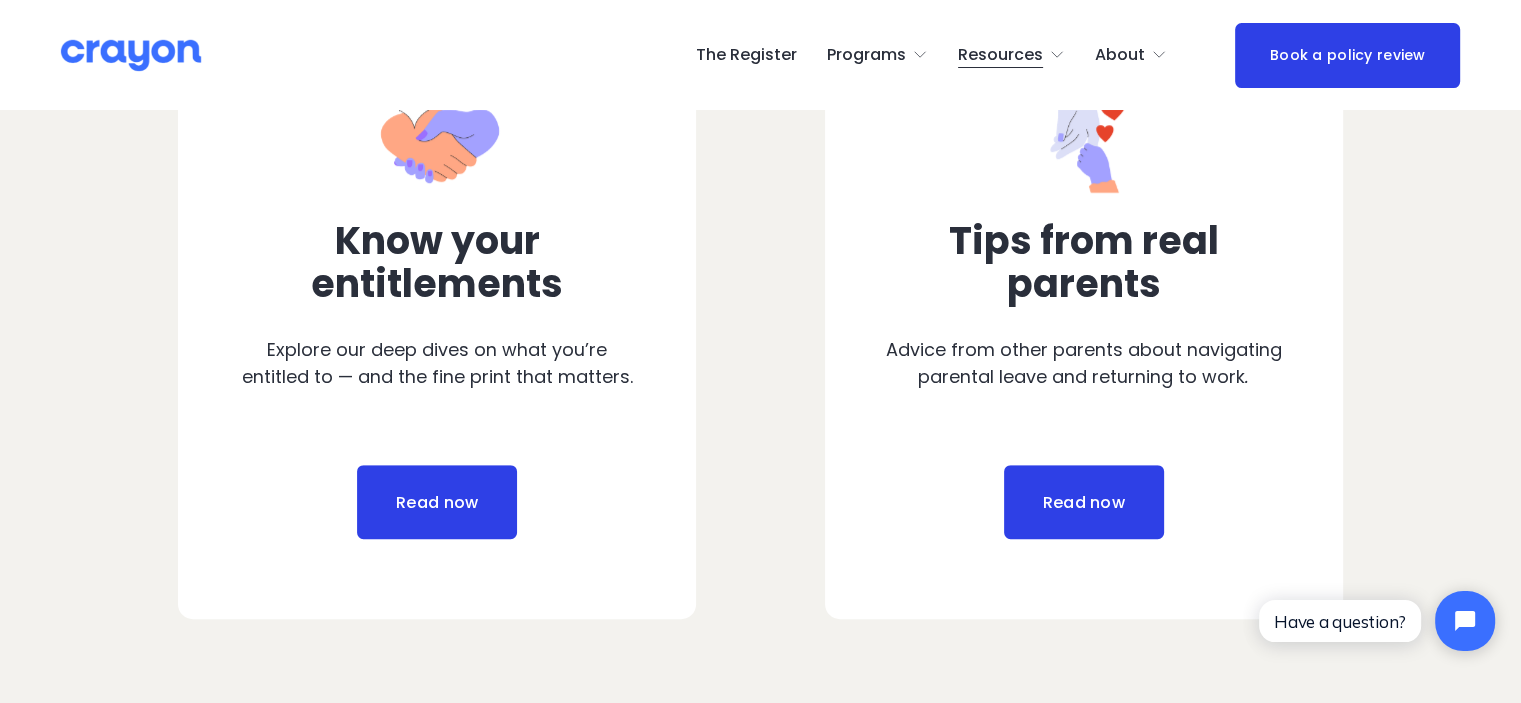 scroll, scrollTop: 1006, scrollLeft: 0, axis: vertical 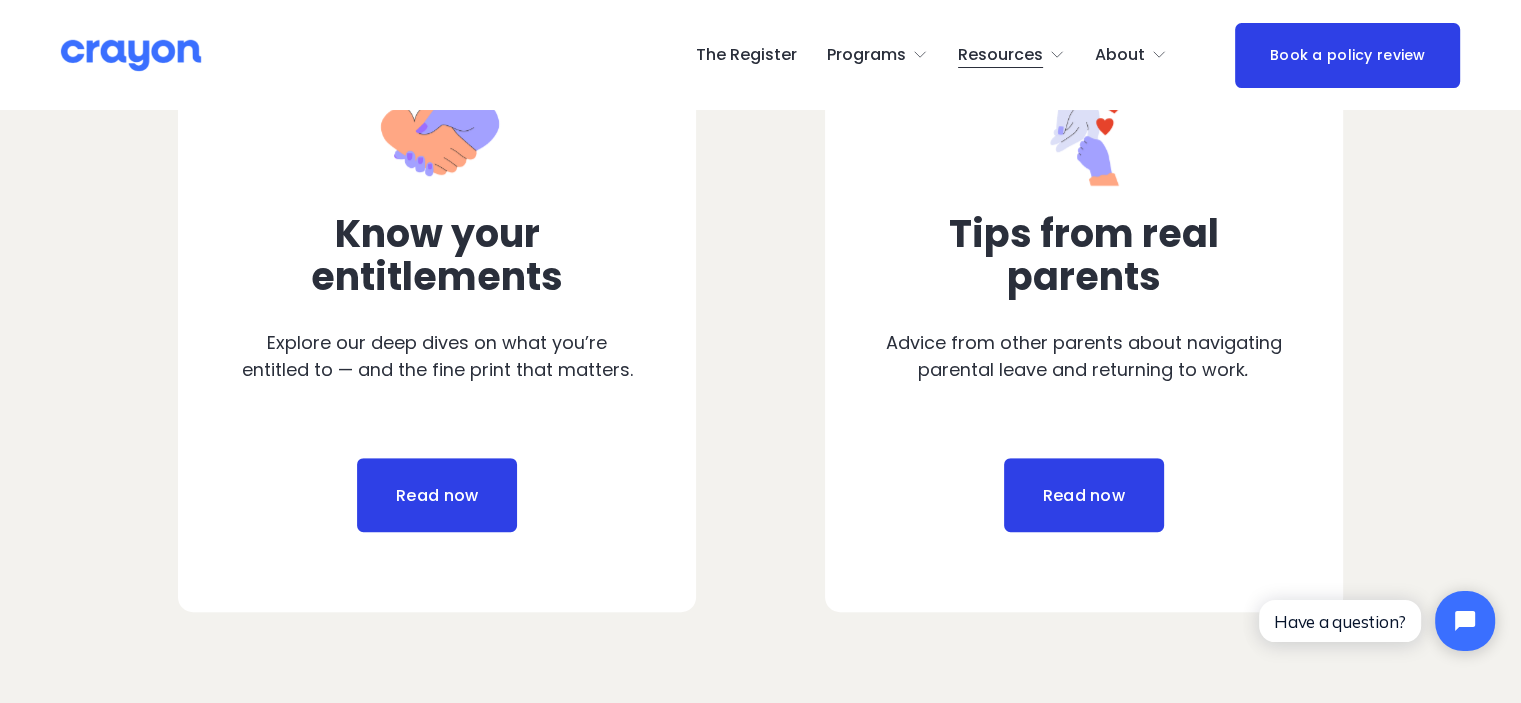 click on "Read now" at bounding box center (1084, 495) 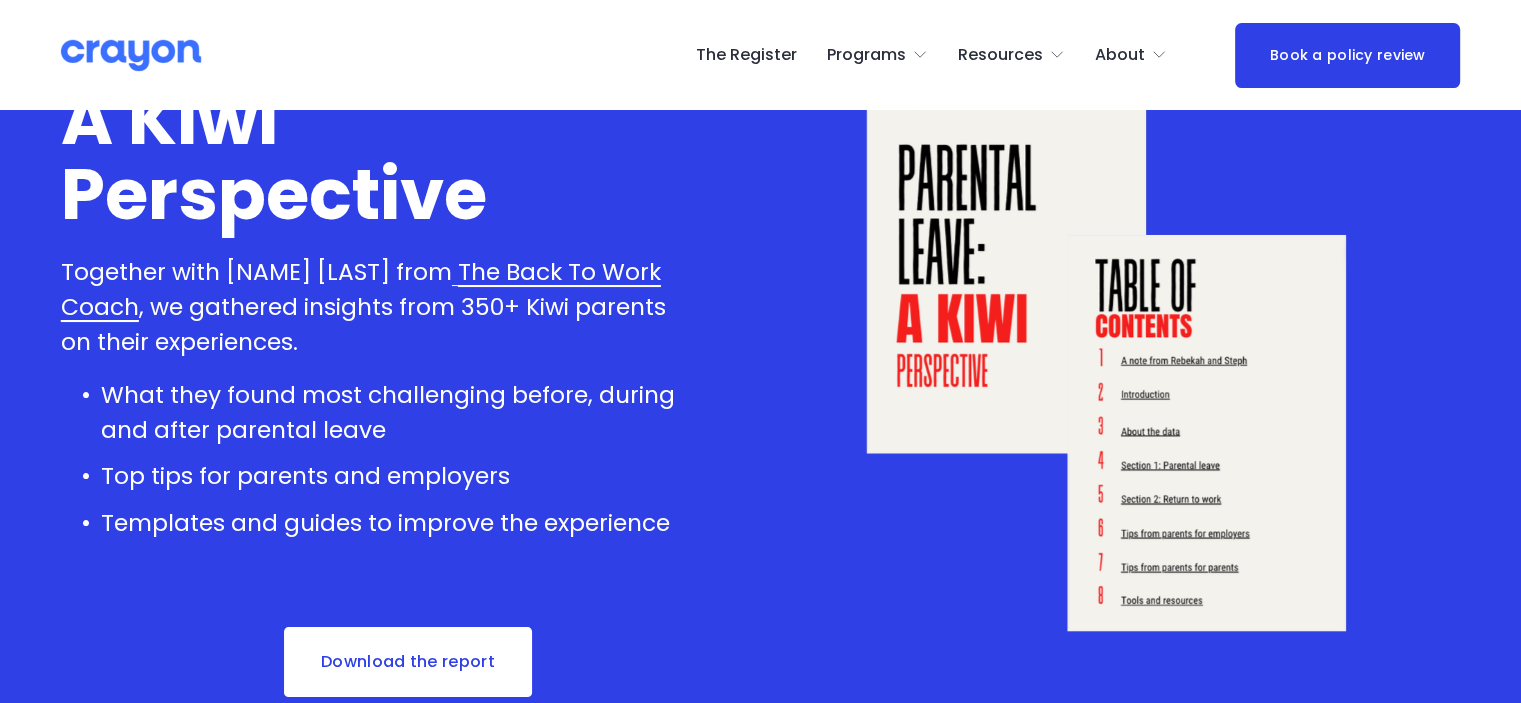 scroll, scrollTop: 179, scrollLeft: 0, axis: vertical 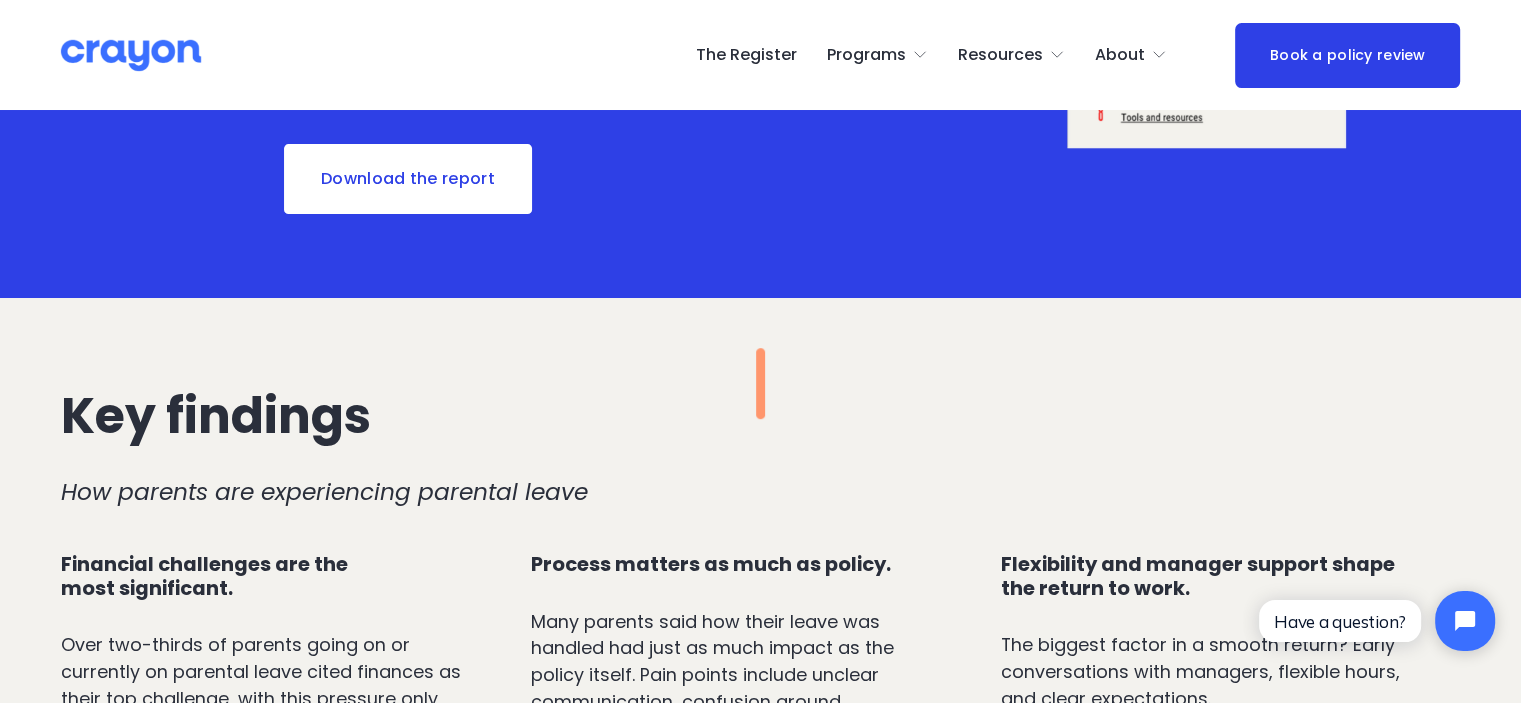 click on "Download the report" at bounding box center [408, 179] 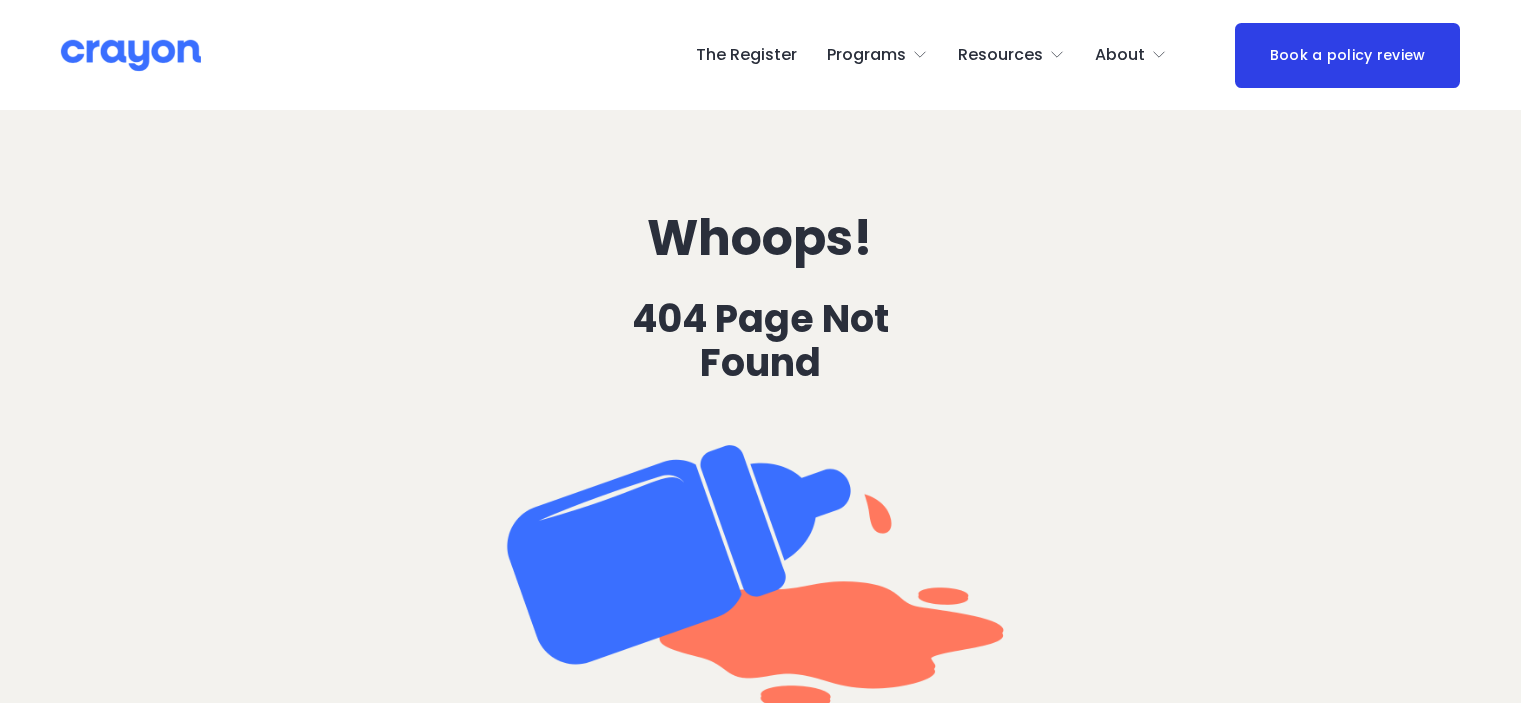 scroll, scrollTop: 0, scrollLeft: 0, axis: both 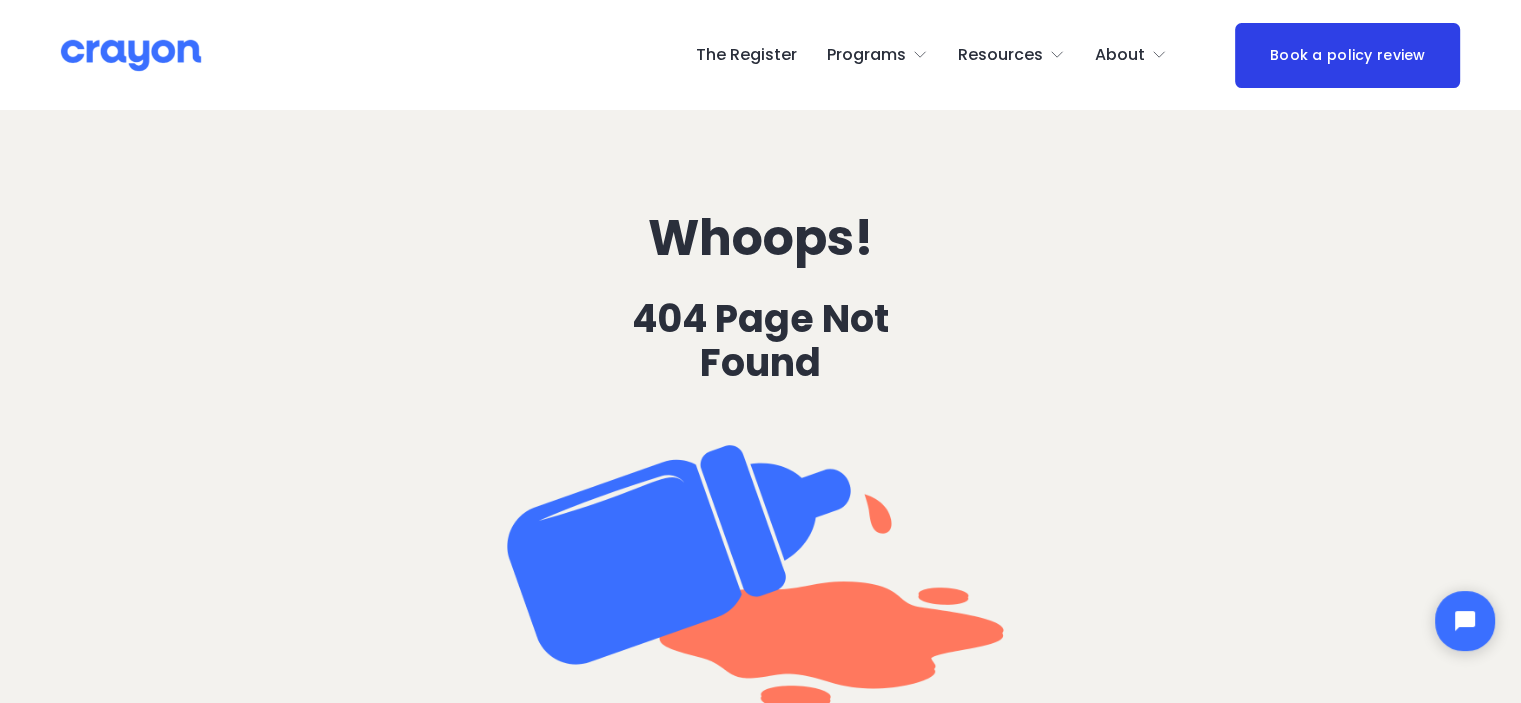 click on "Newsroom" at bounding box center (0, 0) 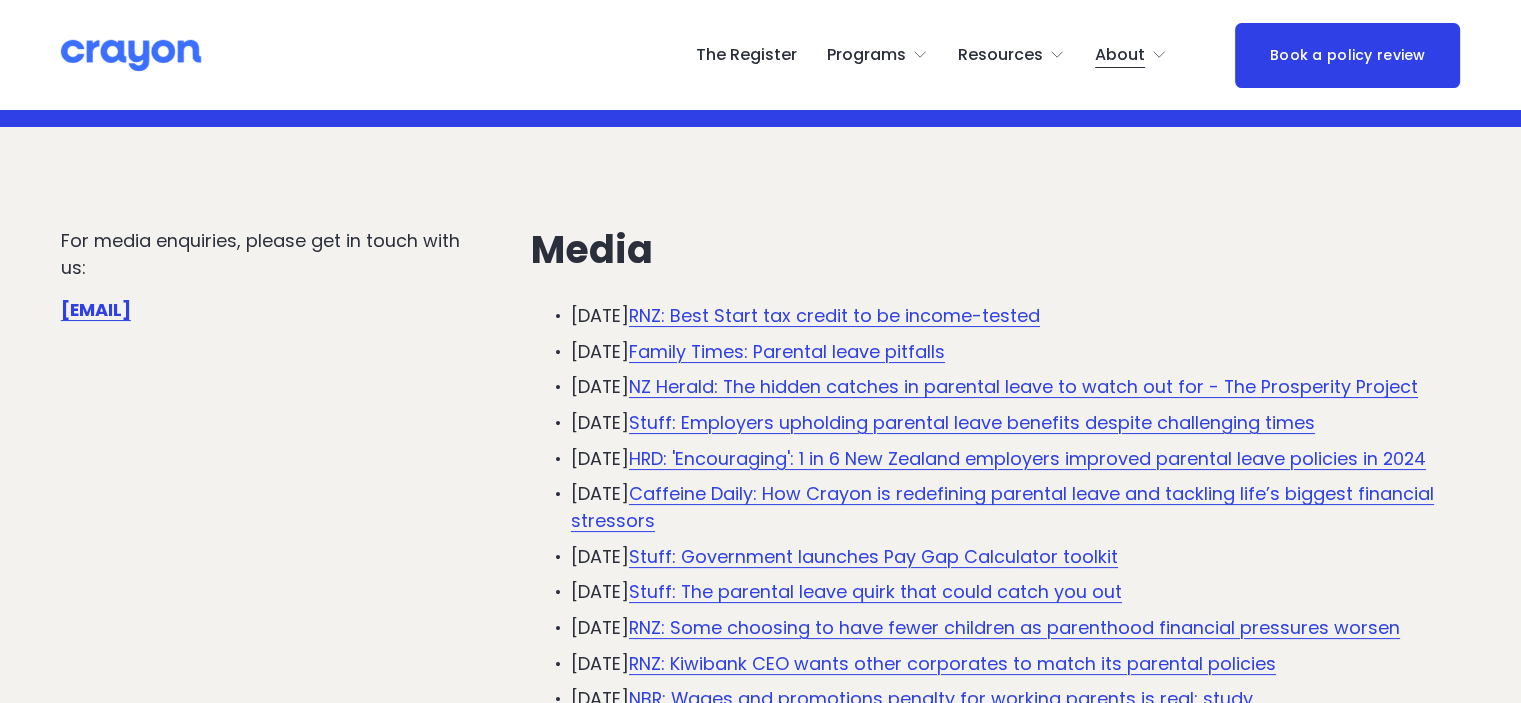 scroll, scrollTop: 200, scrollLeft: 0, axis: vertical 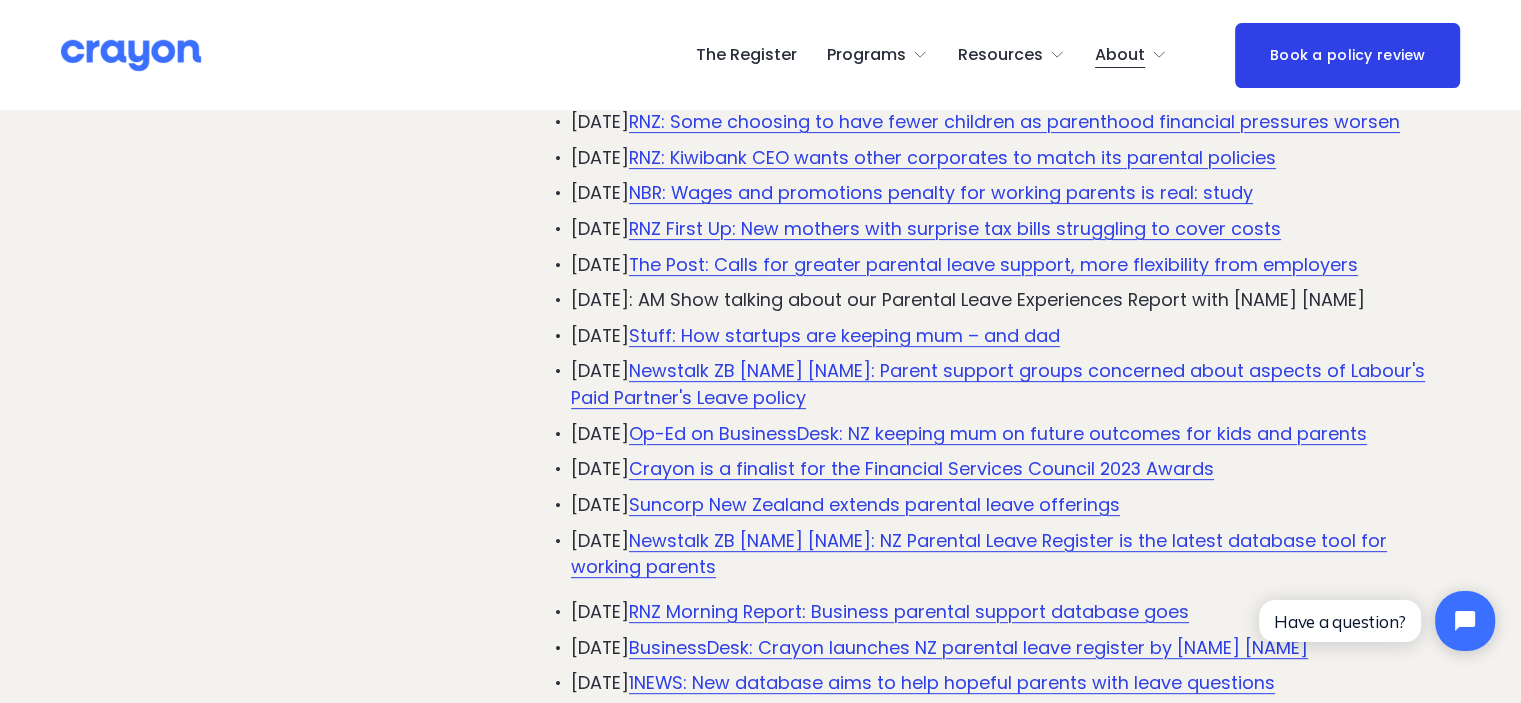 click on "RNZ: Kiwibank CEO wants other corporates to match its parental policies" at bounding box center (952, 157) 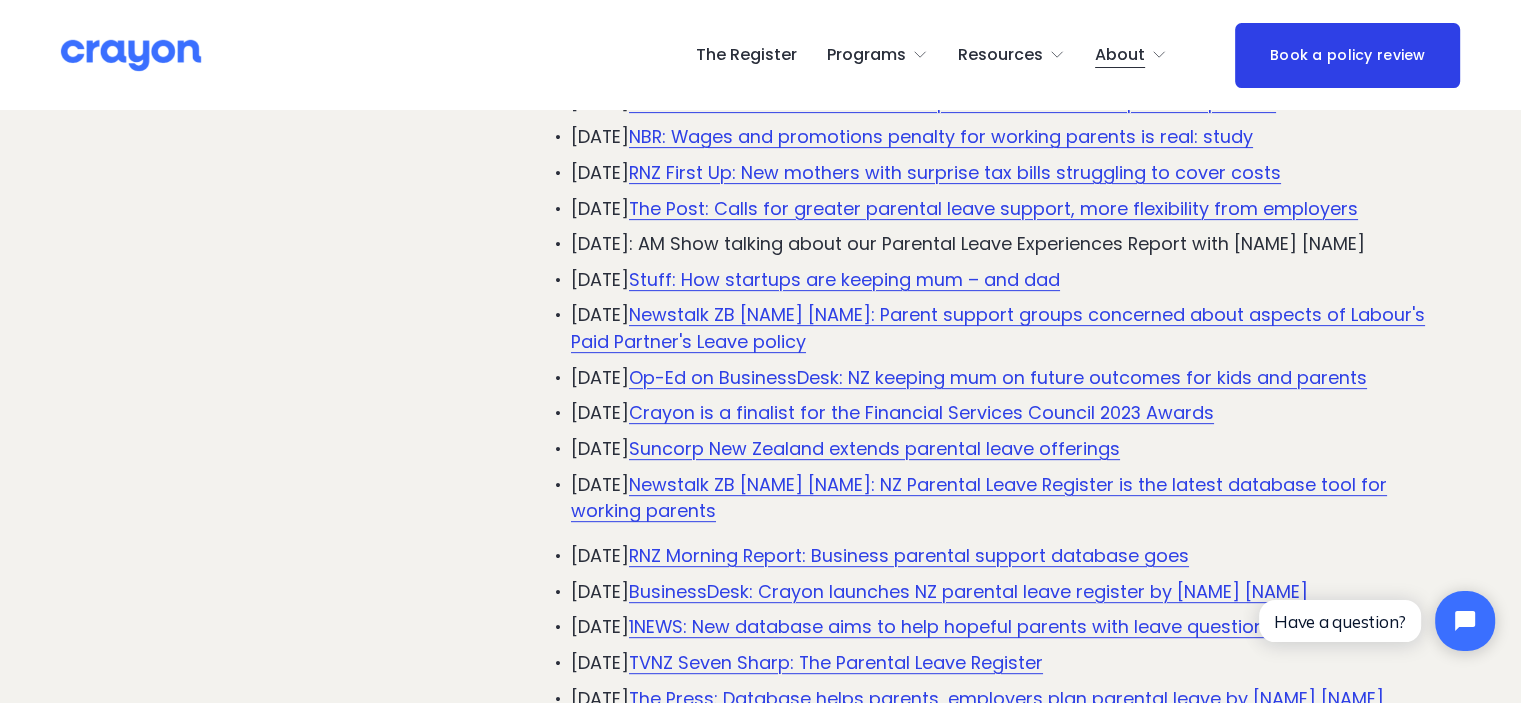 scroll, scrollTop: 748, scrollLeft: 0, axis: vertical 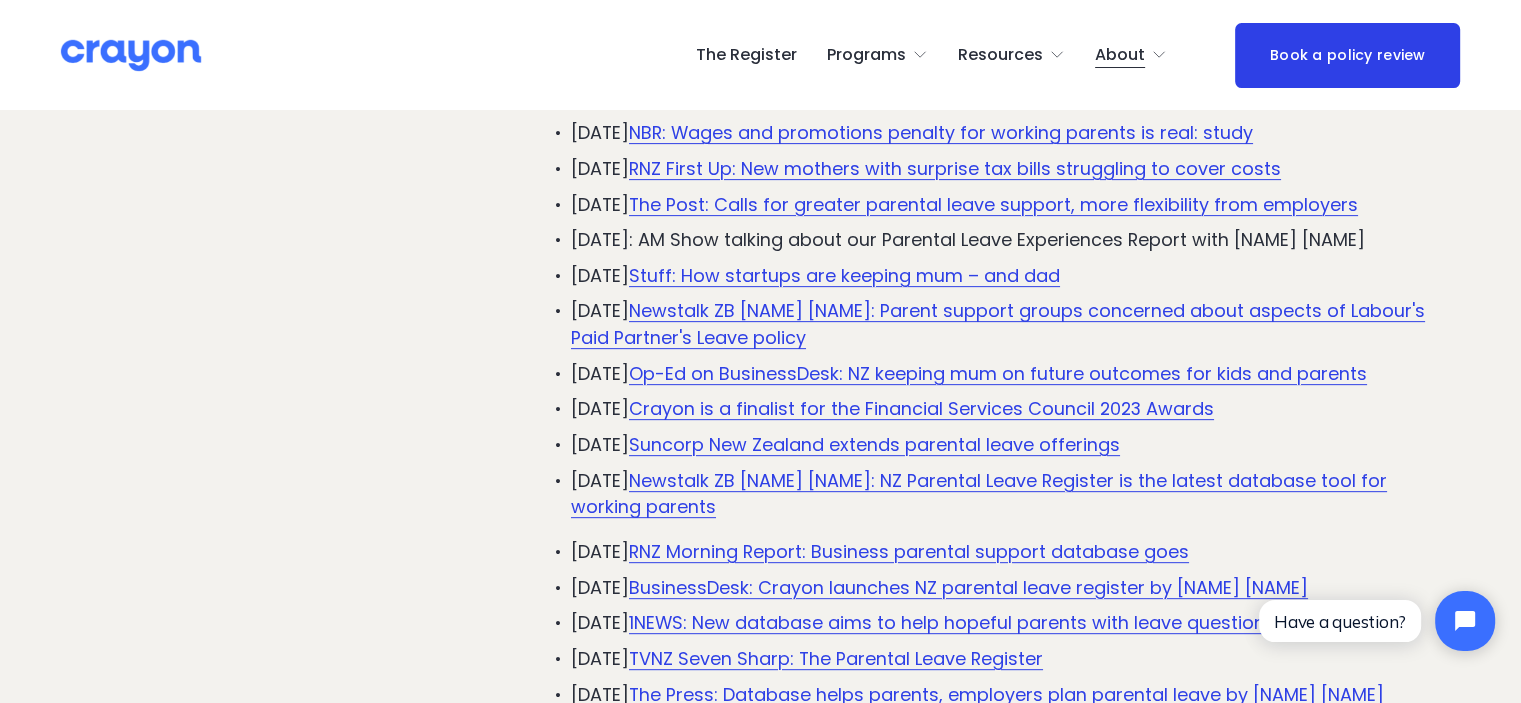 drag, startPoint x: 673, startPoint y: 275, endPoint x: 1403, endPoint y: 264, distance: 730.0829 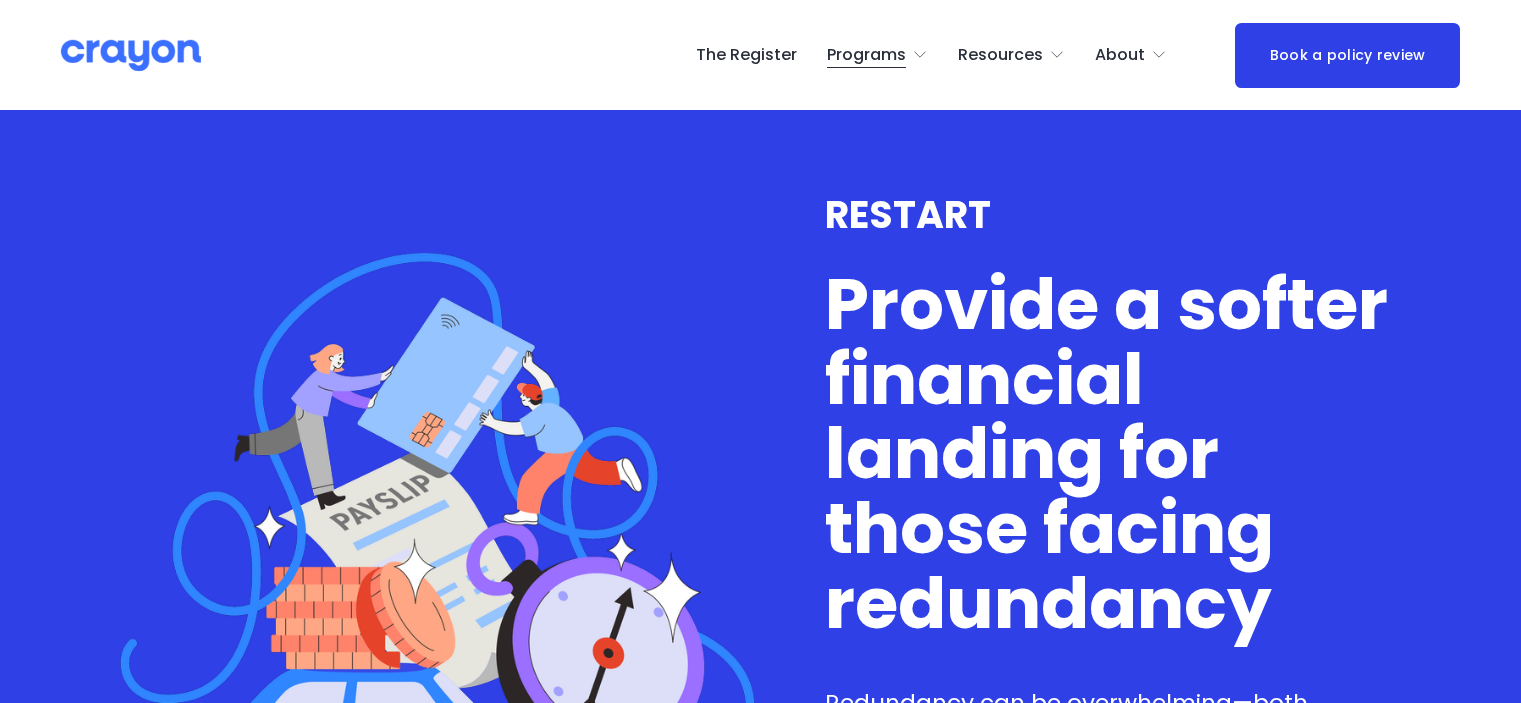 scroll, scrollTop: 0, scrollLeft: 0, axis: both 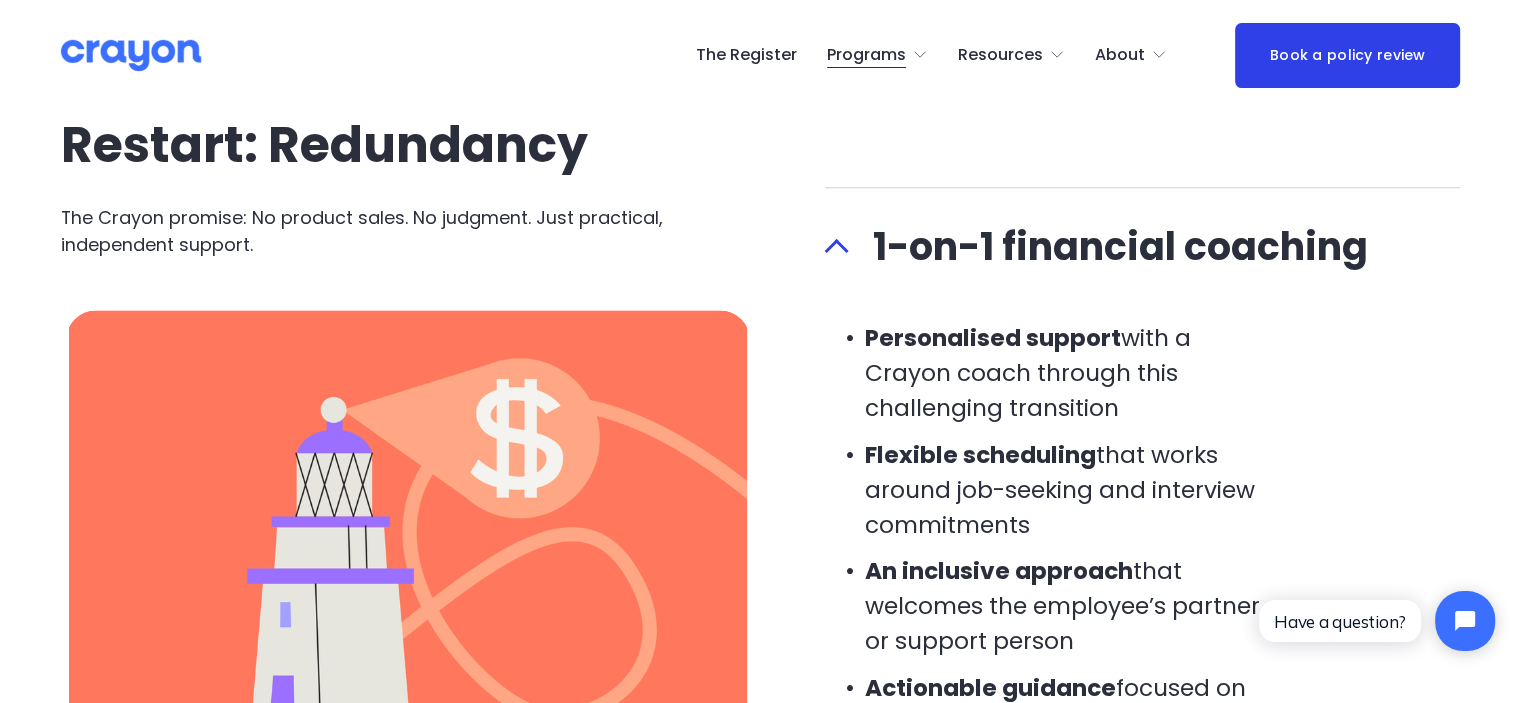 click on "The Register" at bounding box center (746, 55) 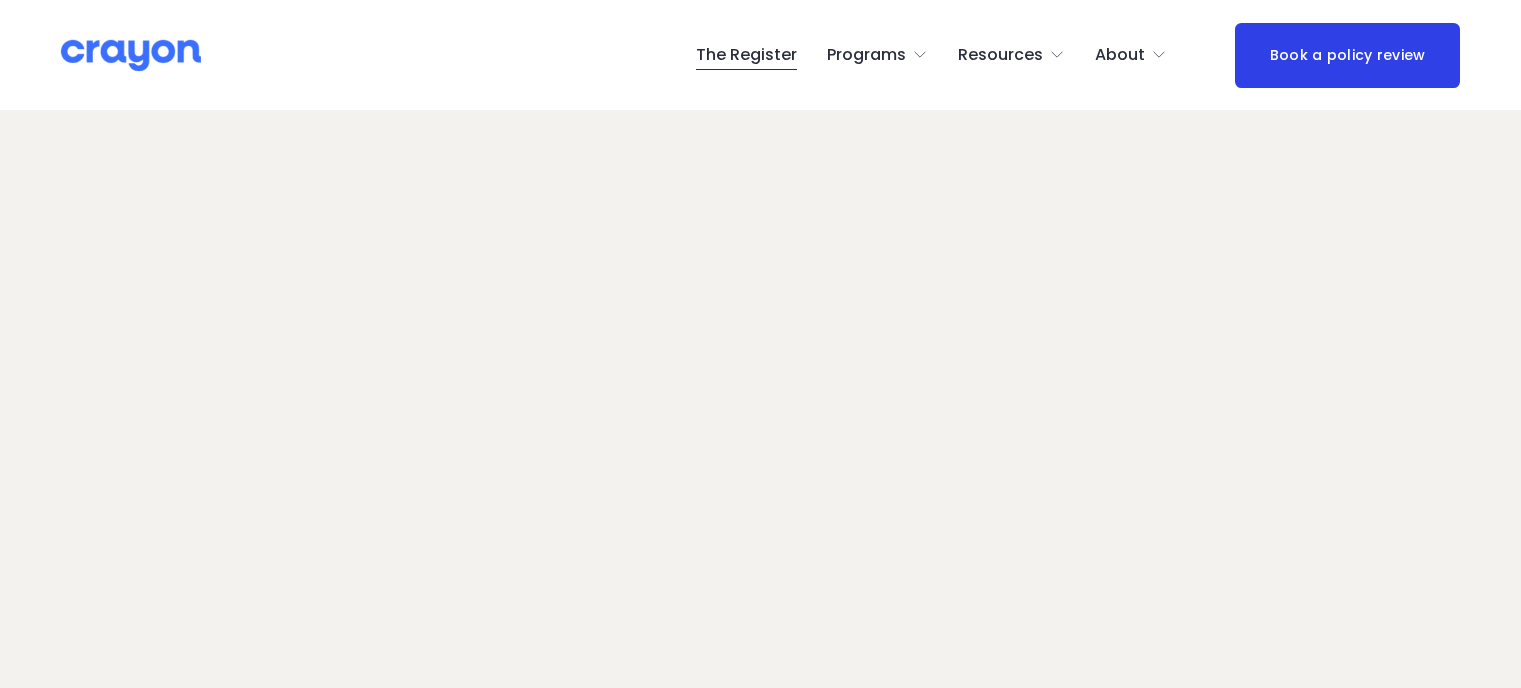 scroll, scrollTop: 0, scrollLeft: 0, axis: both 